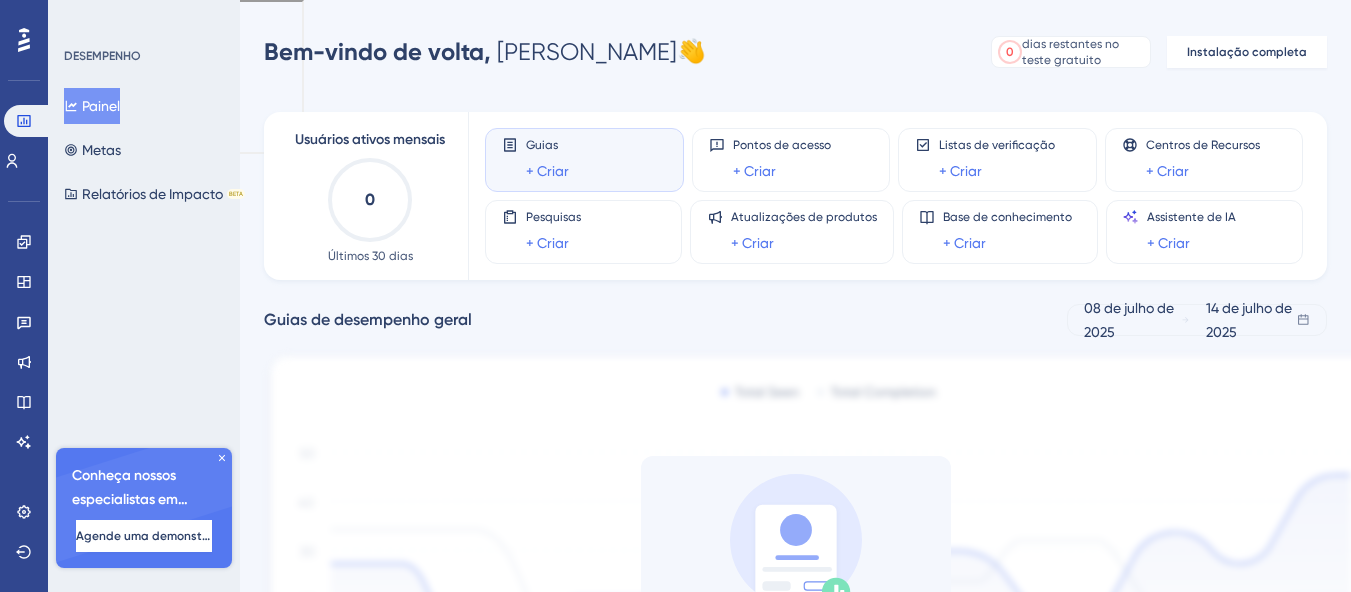 scroll, scrollTop: 0, scrollLeft: 0, axis: both 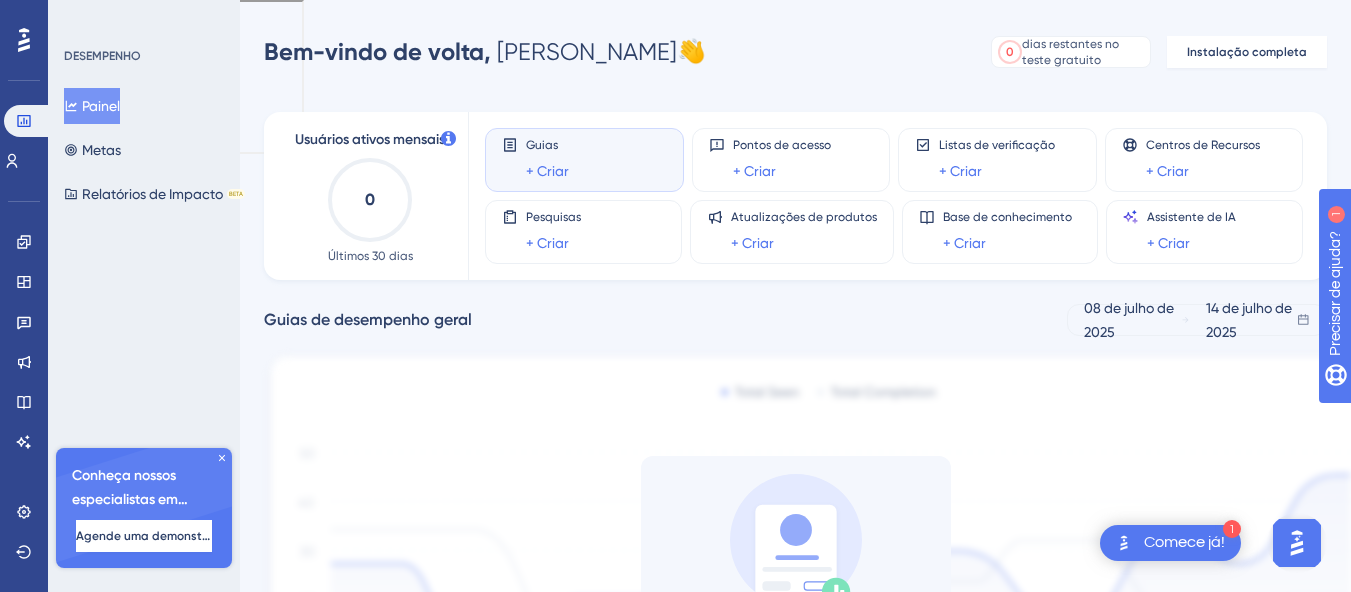 click on "Guias de desempenho geral 08 de julho de 2025 14 de julho de 2025" at bounding box center [795, 320] 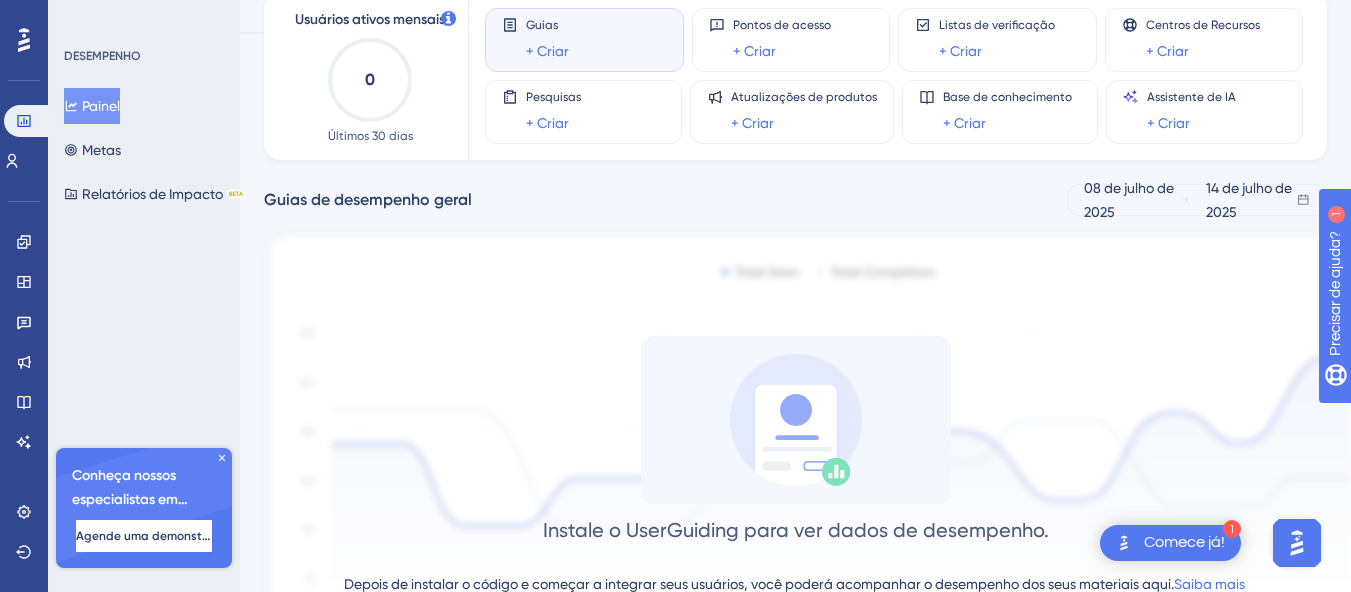 scroll, scrollTop: 160, scrollLeft: 0, axis: vertical 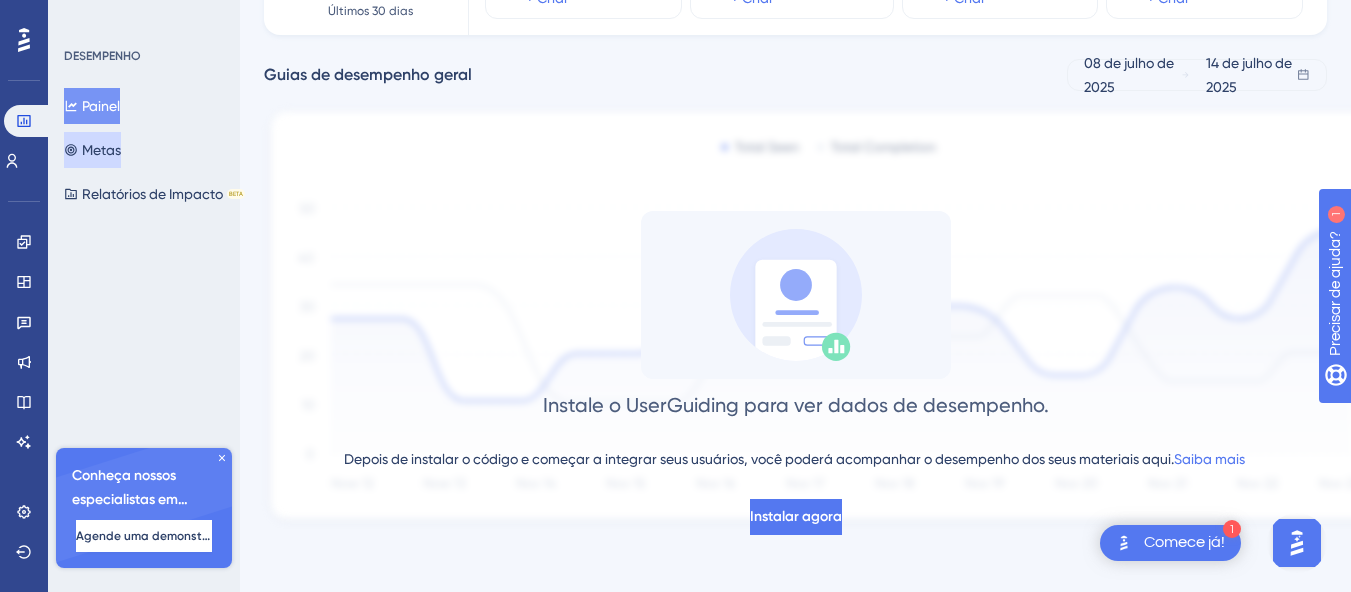 click on "Metas" at bounding box center (101, 150) 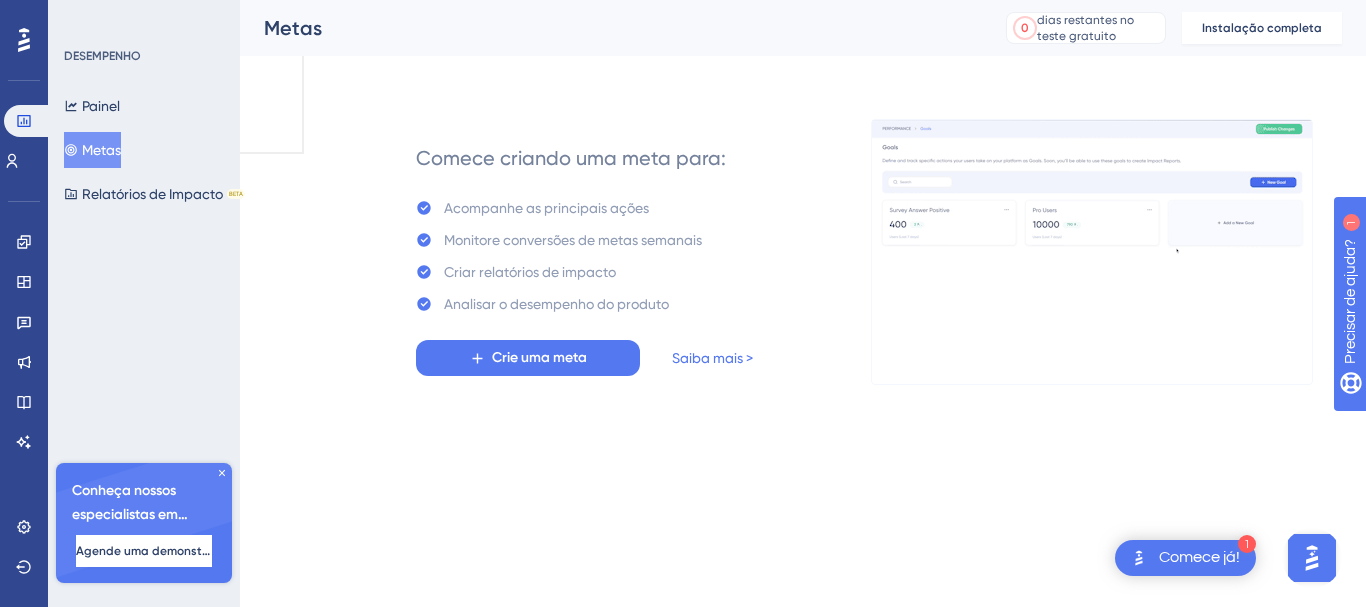 scroll, scrollTop: 0, scrollLeft: 0, axis: both 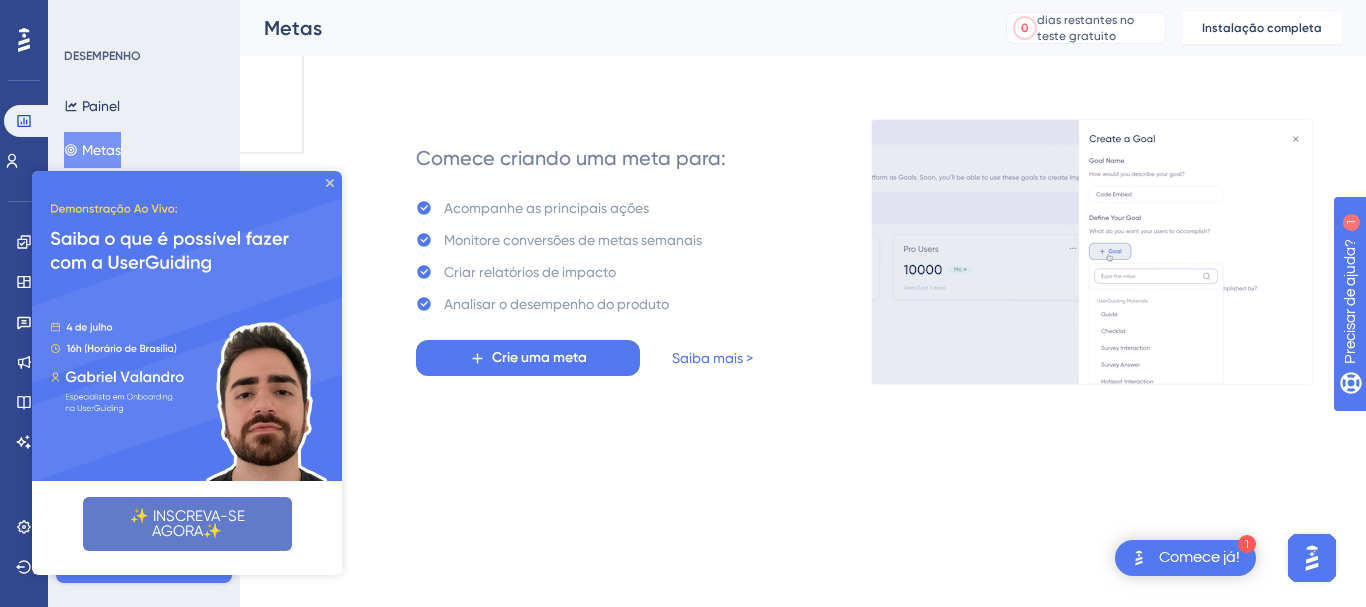 click on "✨ INSCREVA-SE AGORA✨" at bounding box center (189, 523) 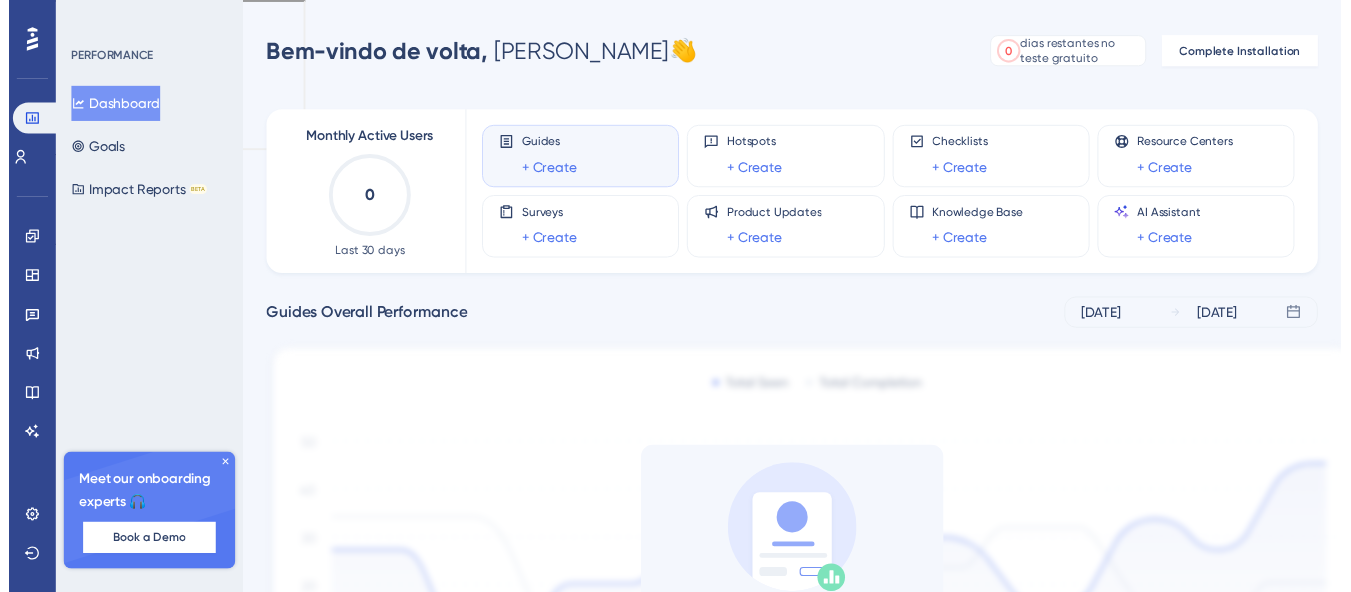 scroll, scrollTop: 0, scrollLeft: 0, axis: both 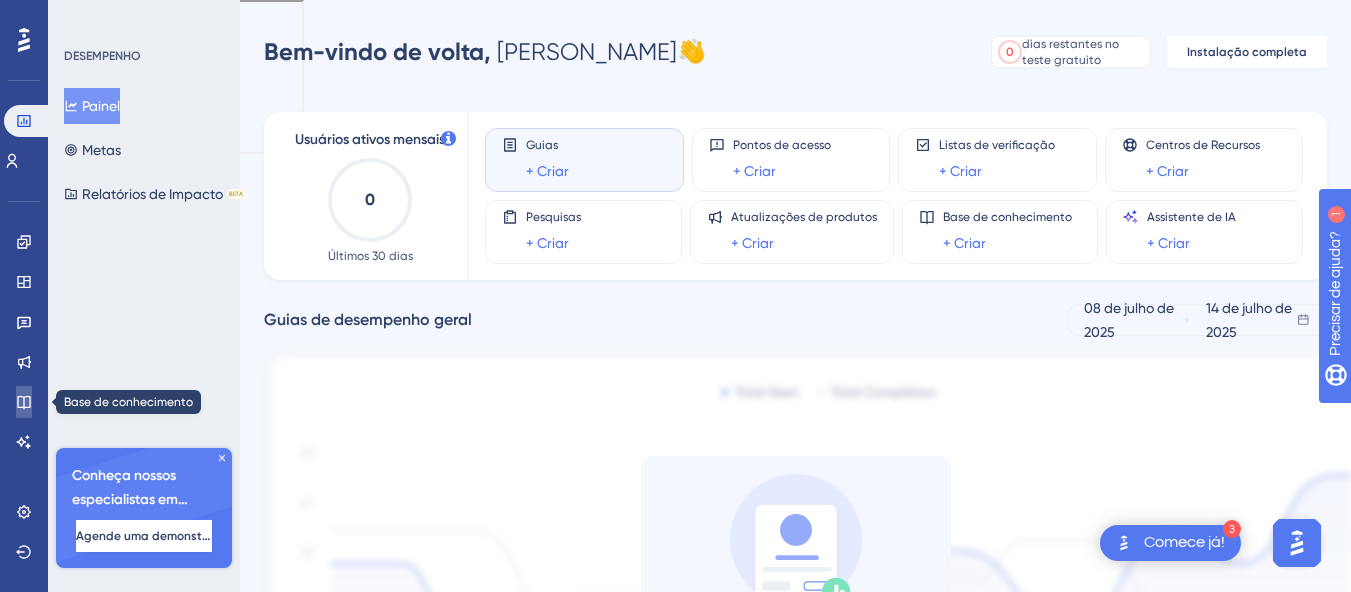 click 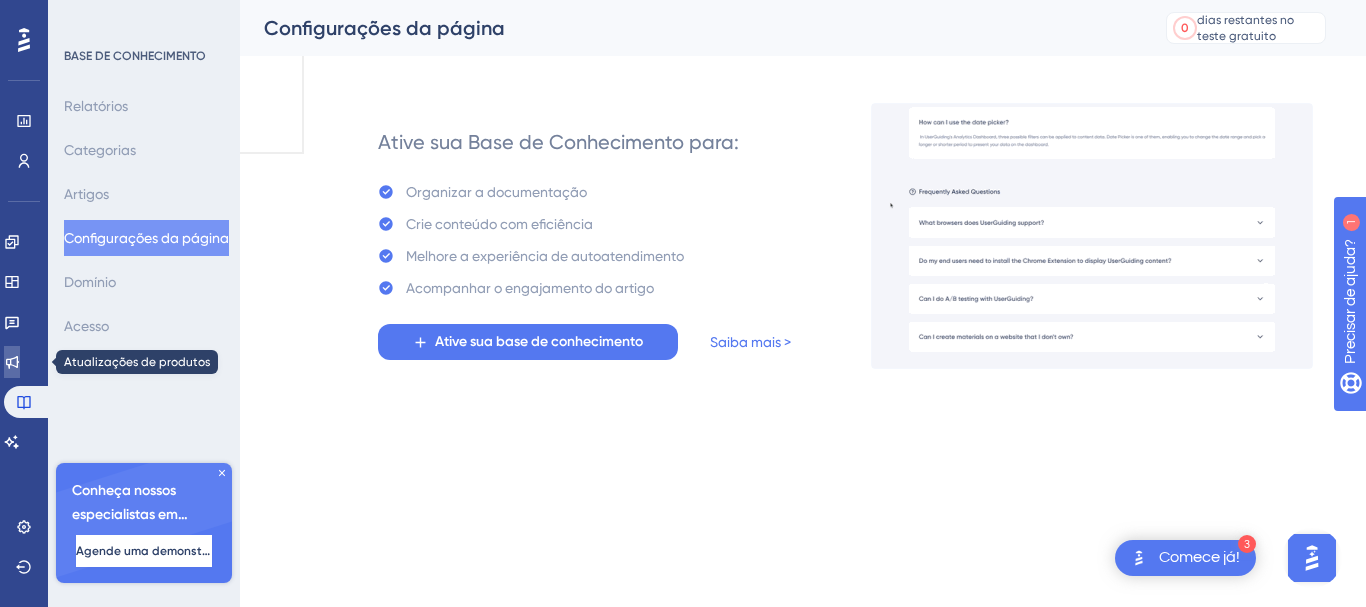 click 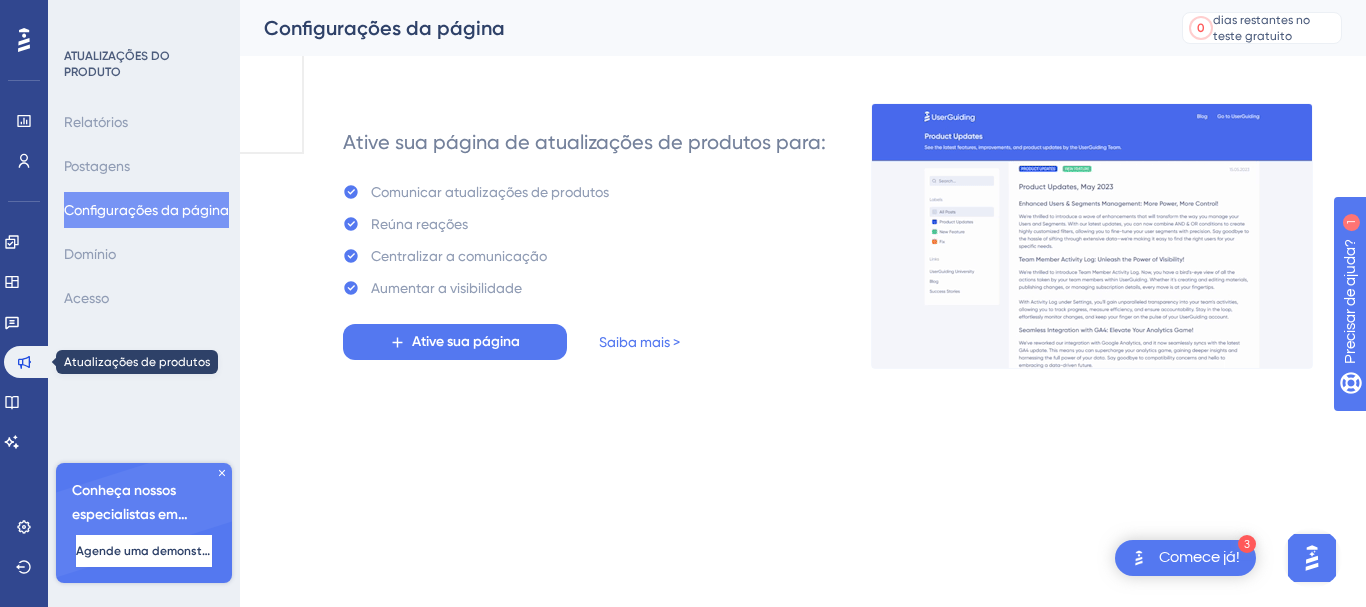 drag, startPoint x: 30, startPoint y: 355, endPoint x: 439, endPoint y: 516, distance: 439.5475 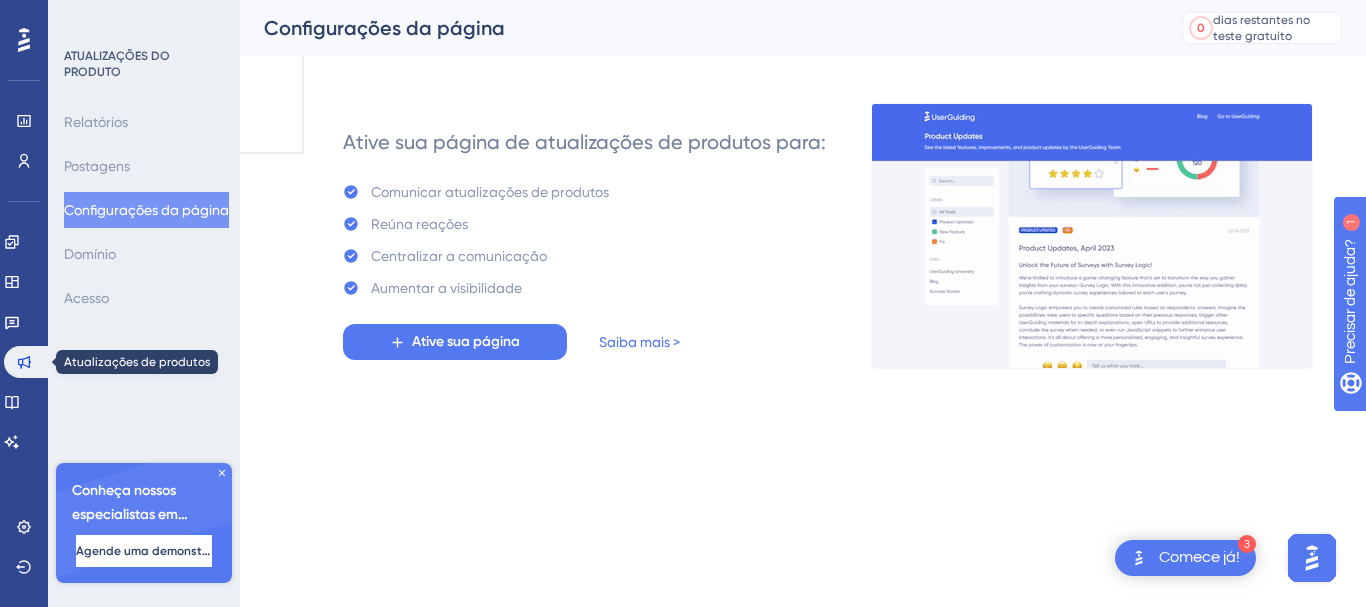 click on "3 Comece já!
Desempenho Usuários Noivado Widgets Opinião Atualizações de produtos Base de conhecimento Assistente de IA Configurações Sair ATUALIZAÇÕES DO PRODUTO Relatórios Postagens Configurações da página Domínio Acesso Conheça nossos especialistas em integração 🎧 Agende uma demonstração Plano de atualização Configurações da página 0 dias restantes no teste gratuito Clique para ver as opções de atualização Ative sua página de atualizações de produtos para: Comunicar atualizações de produtos Reúna reações Centralizar a comunicação Aumentar a visibilidade Ative sua página Saiba mais >
Texto original Avalie a tradução O feedback vai ser usado para ajudar a melhorar o Google Tradutor" at bounding box center [683, 125] 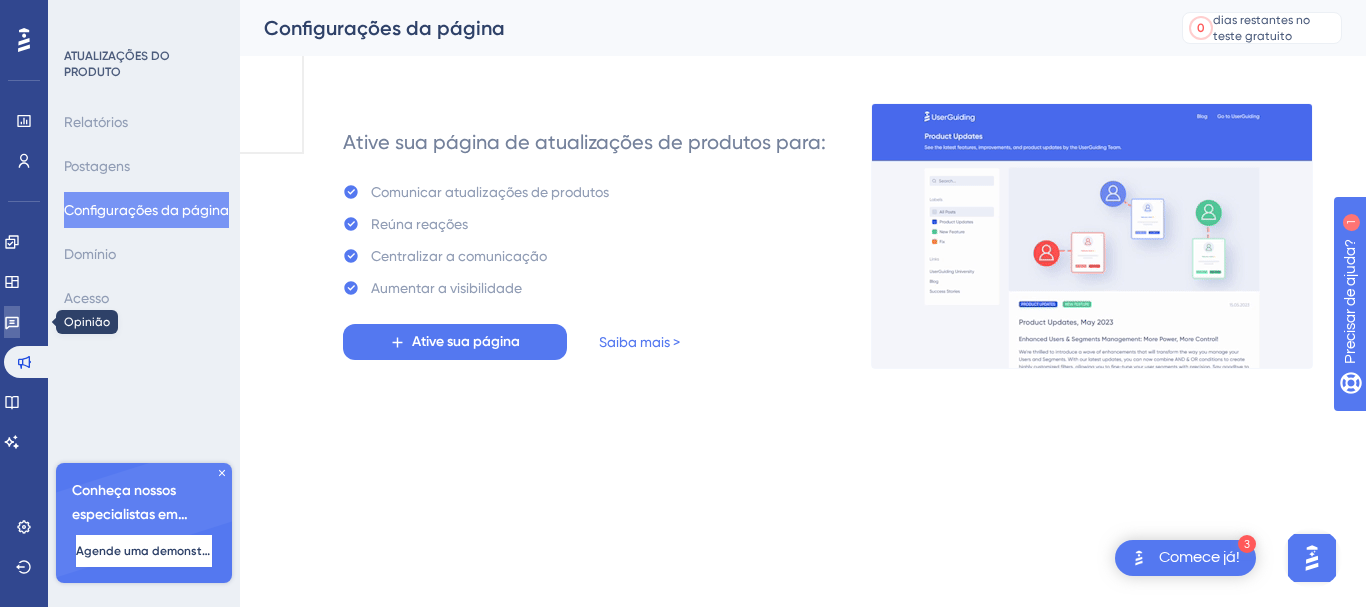 click 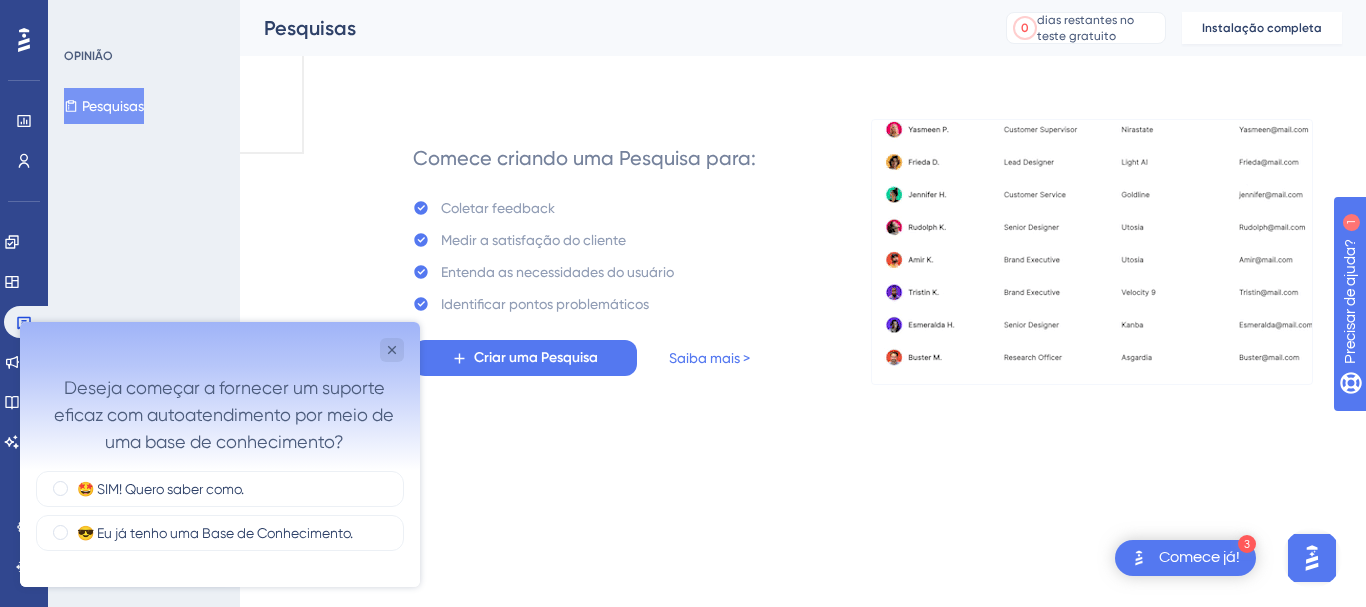 scroll, scrollTop: 0, scrollLeft: 0, axis: both 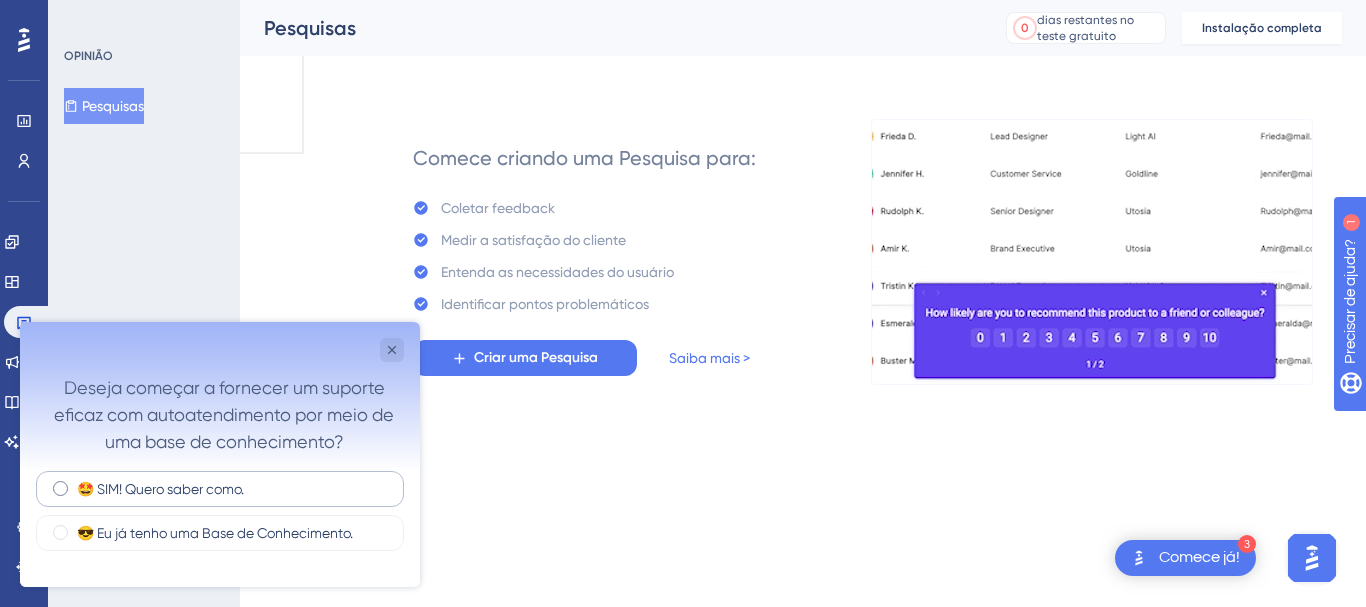 click on "🤩 SIM! Quero saber como." at bounding box center (160, 489) 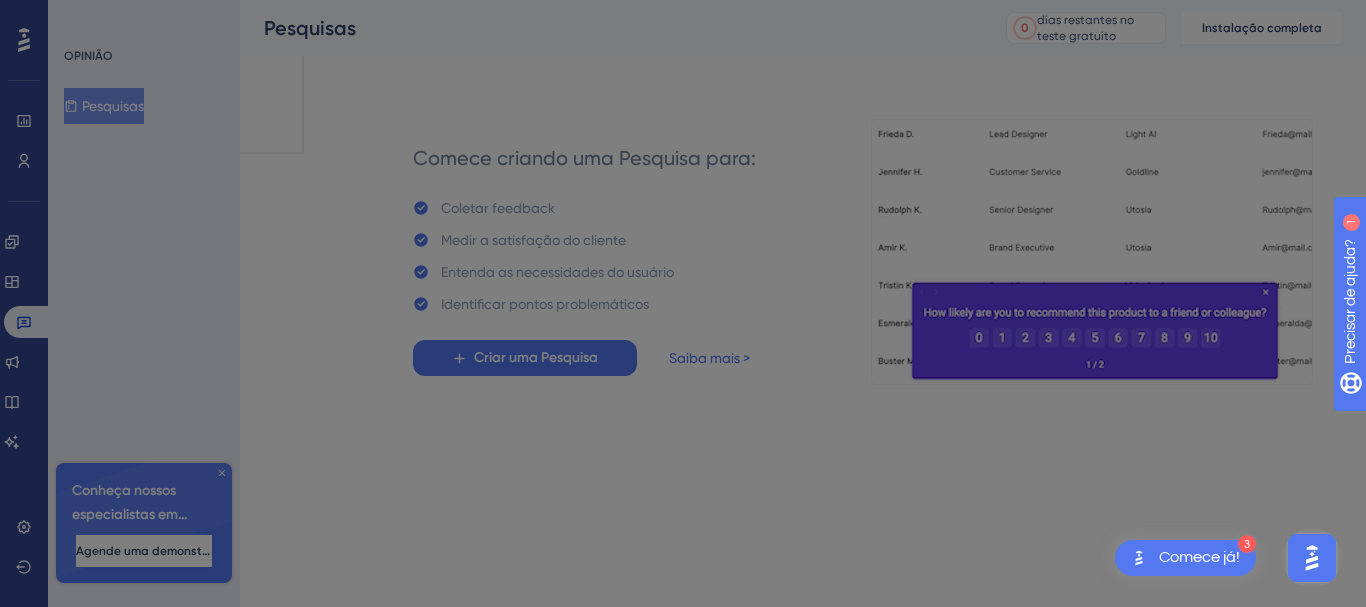 scroll, scrollTop: 0, scrollLeft: 0, axis: both 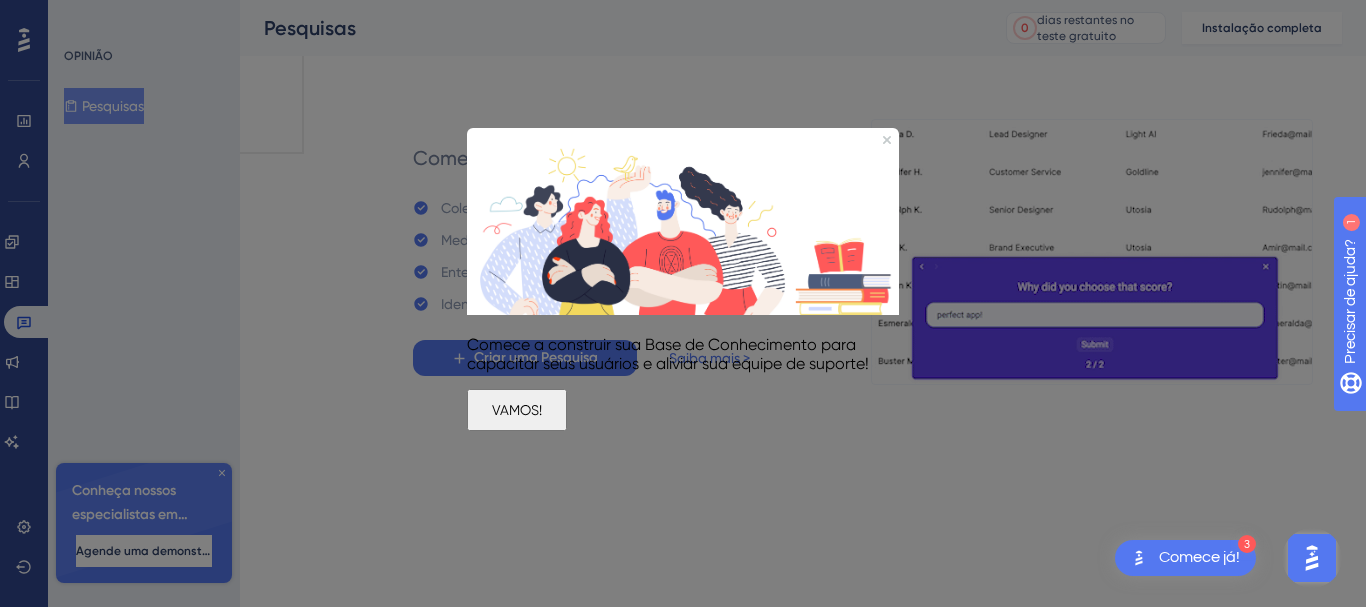 click on "VAMOS!" at bounding box center (517, 410) 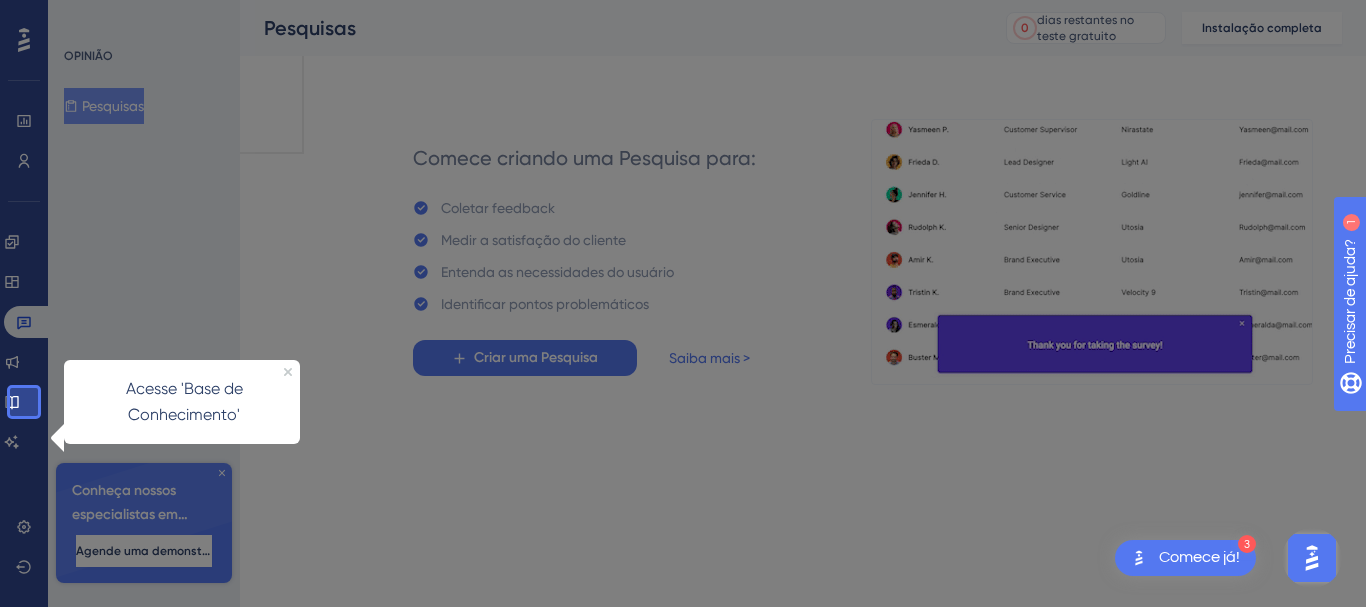 click at bounding box center [702, 303] 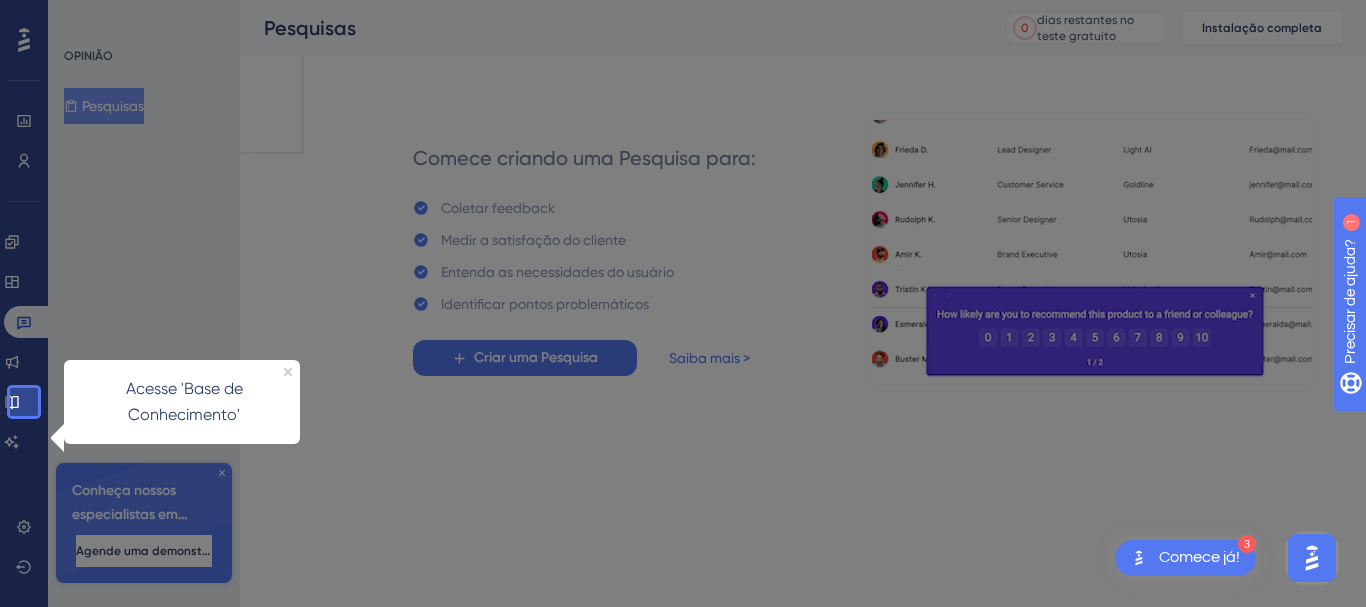 click at bounding box center [702, 303] 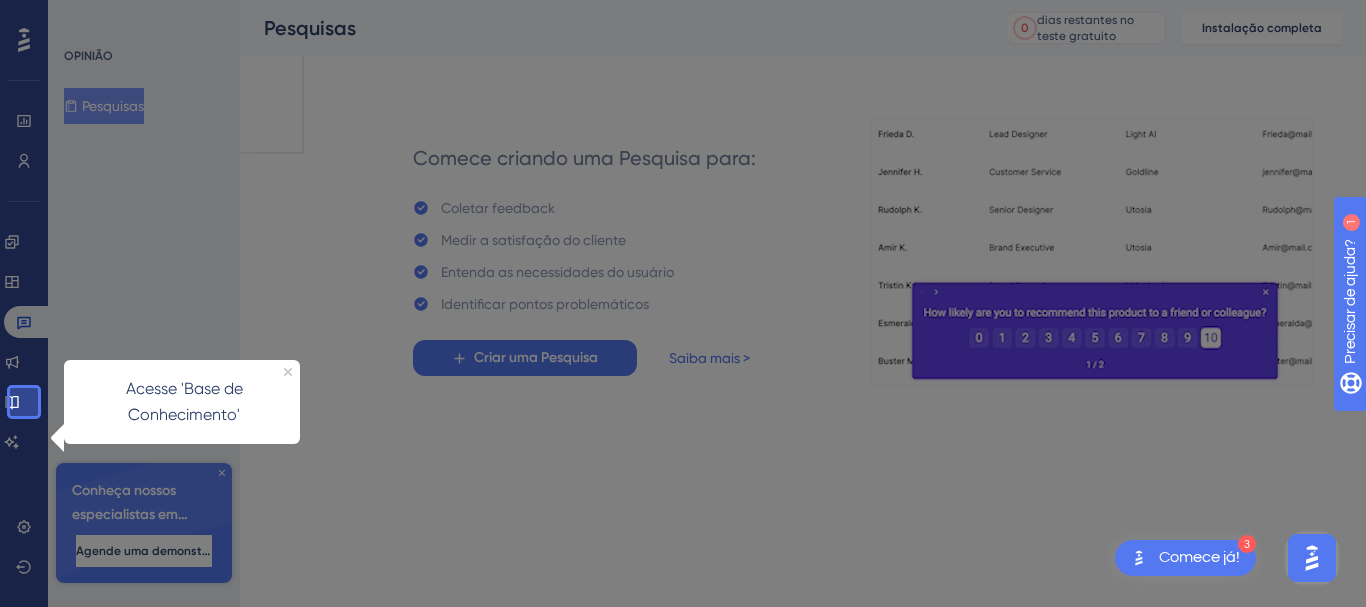click at bounding box center [24, 194] 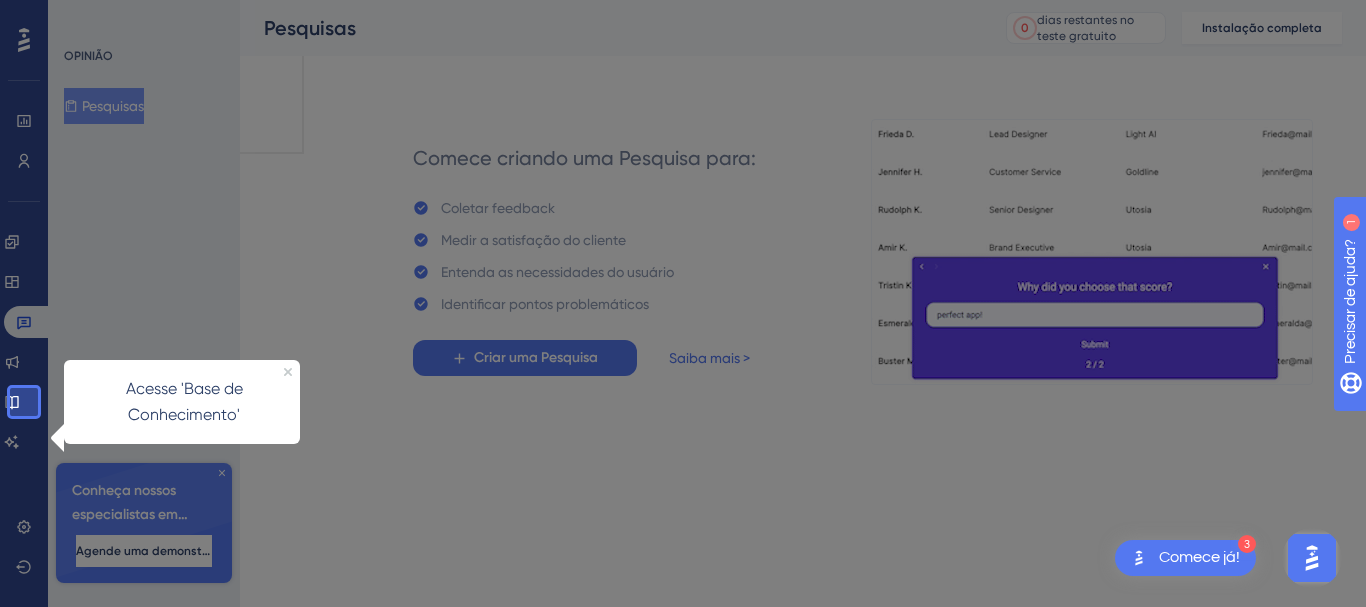 click at bounding box center [702, 303] 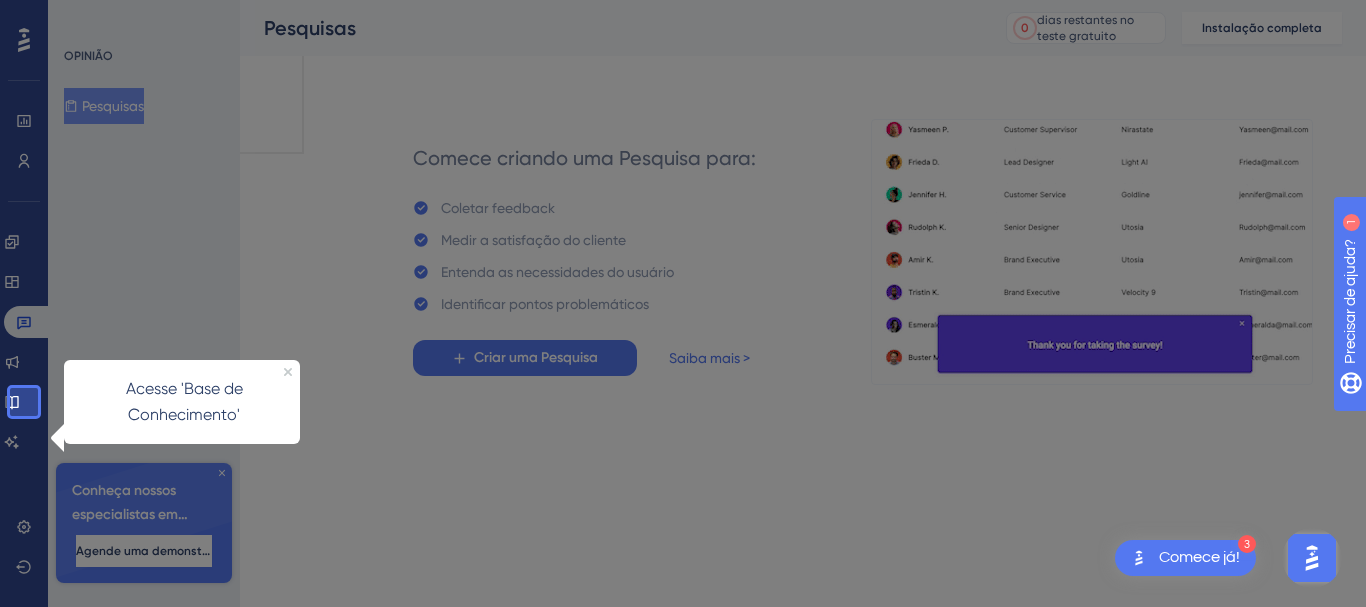 click at bounding box center [1312, 558] 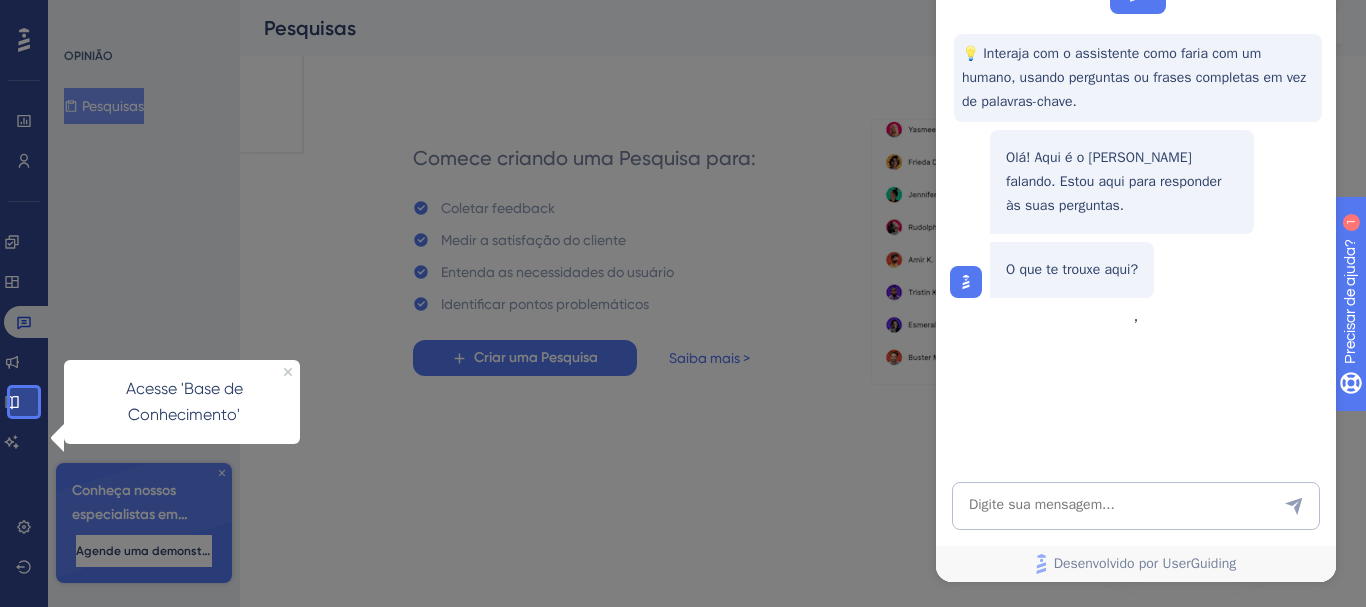 scroll, scrollTop: 0, scrollLeft: 0, axis: both 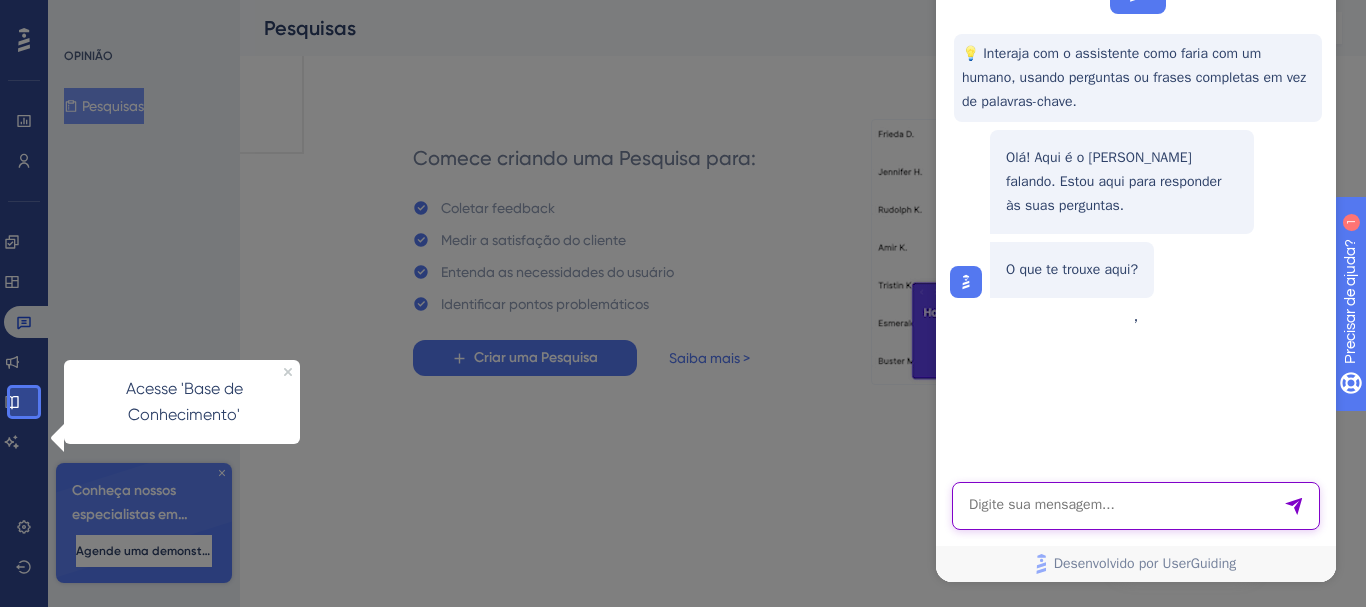 click at bounding box center [1136, 506] 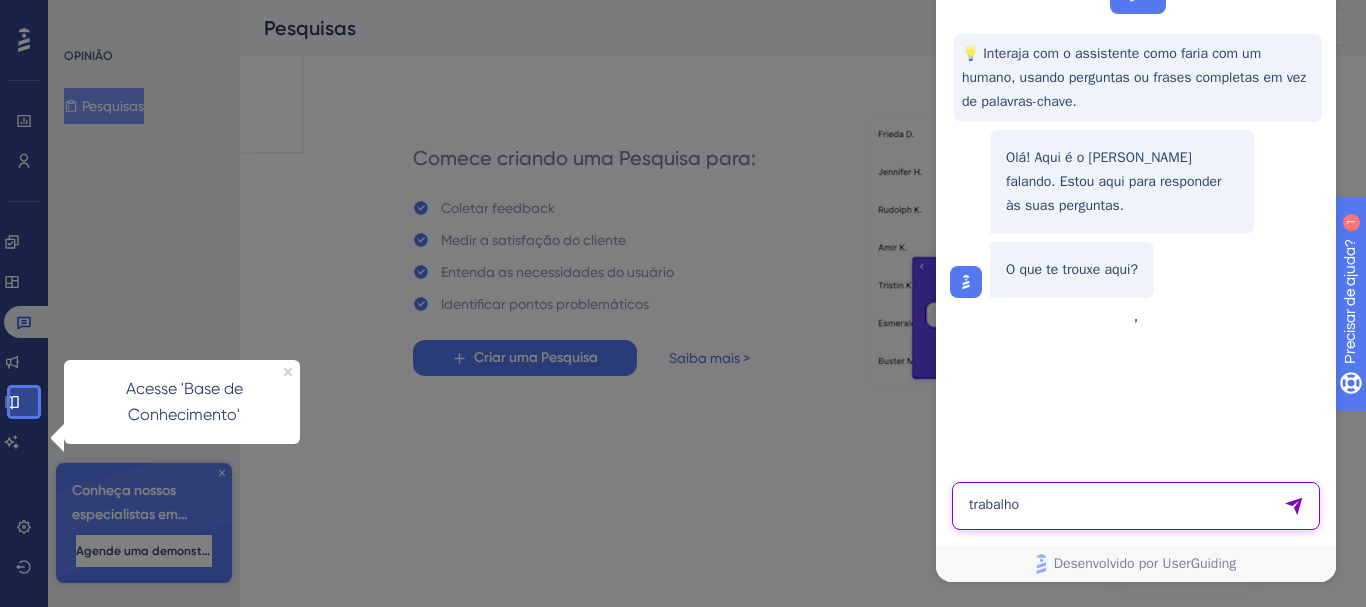 type on "trabalho" 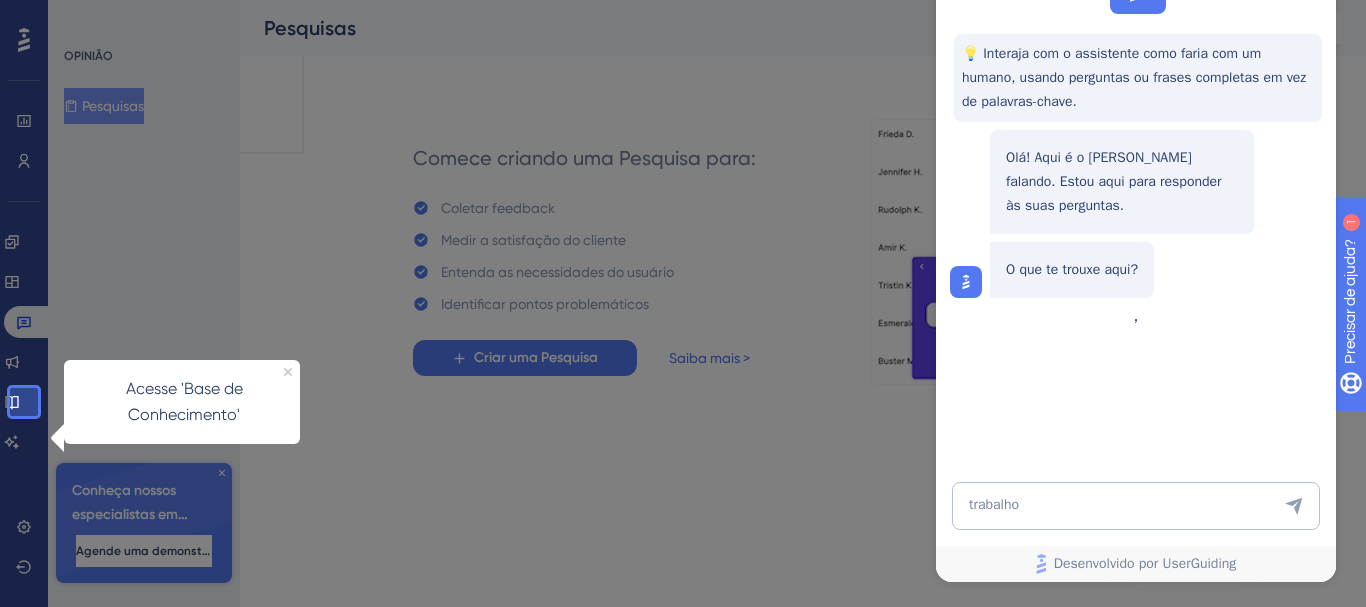 click 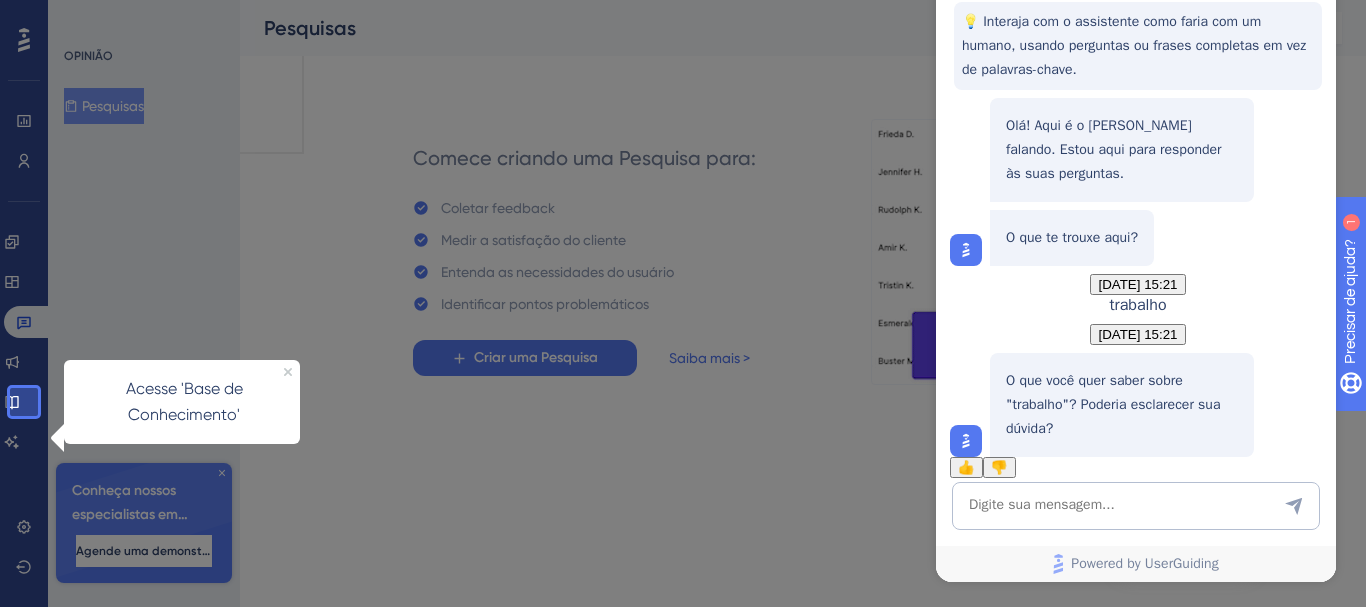 scroll, scrollTop: 152, scrollLeft: 0, axis: vertical 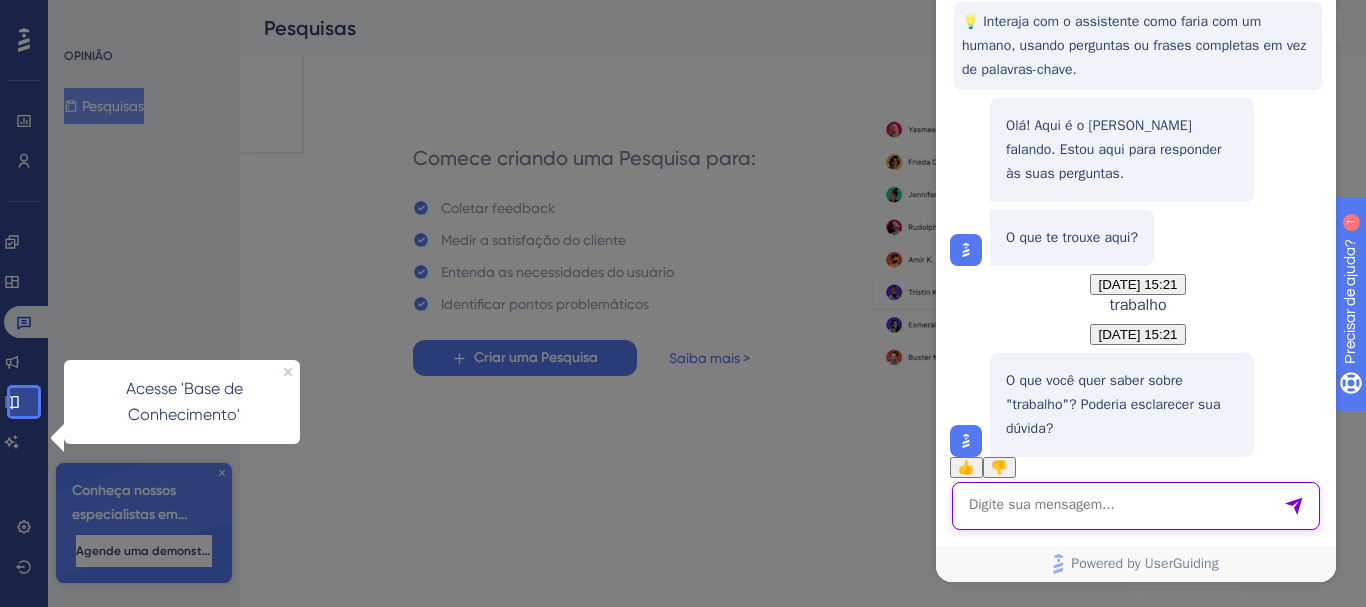 click at bounding box center [1136, 506] 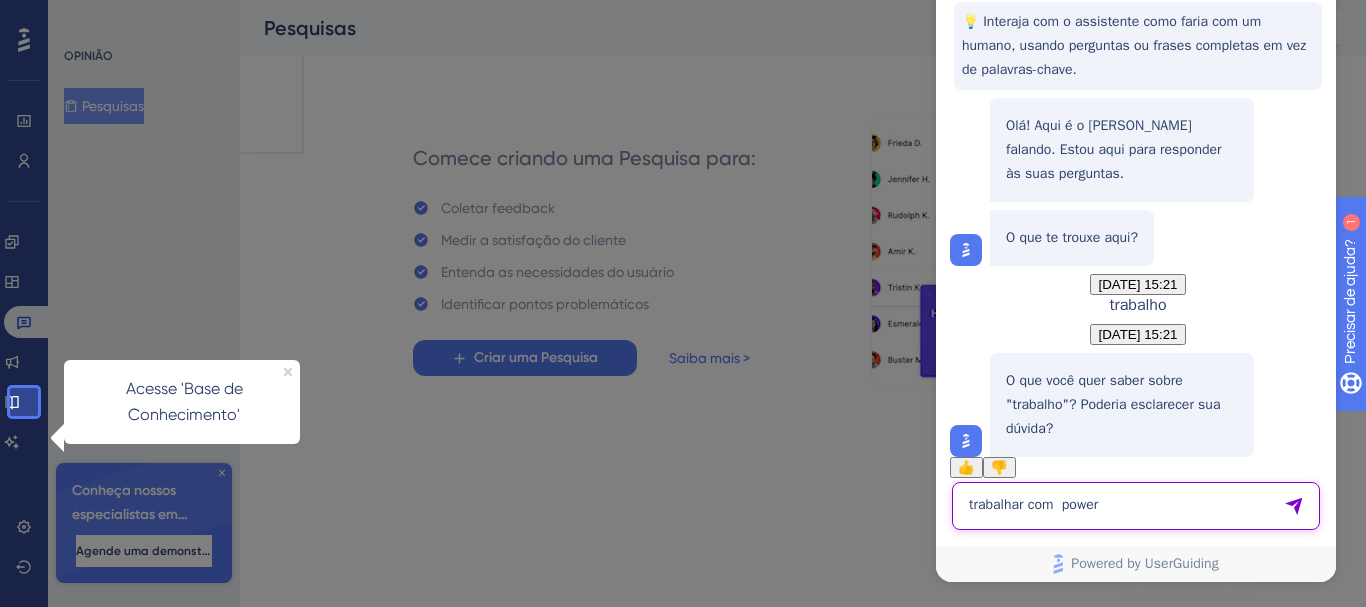 type on "trabalhar com  powere" 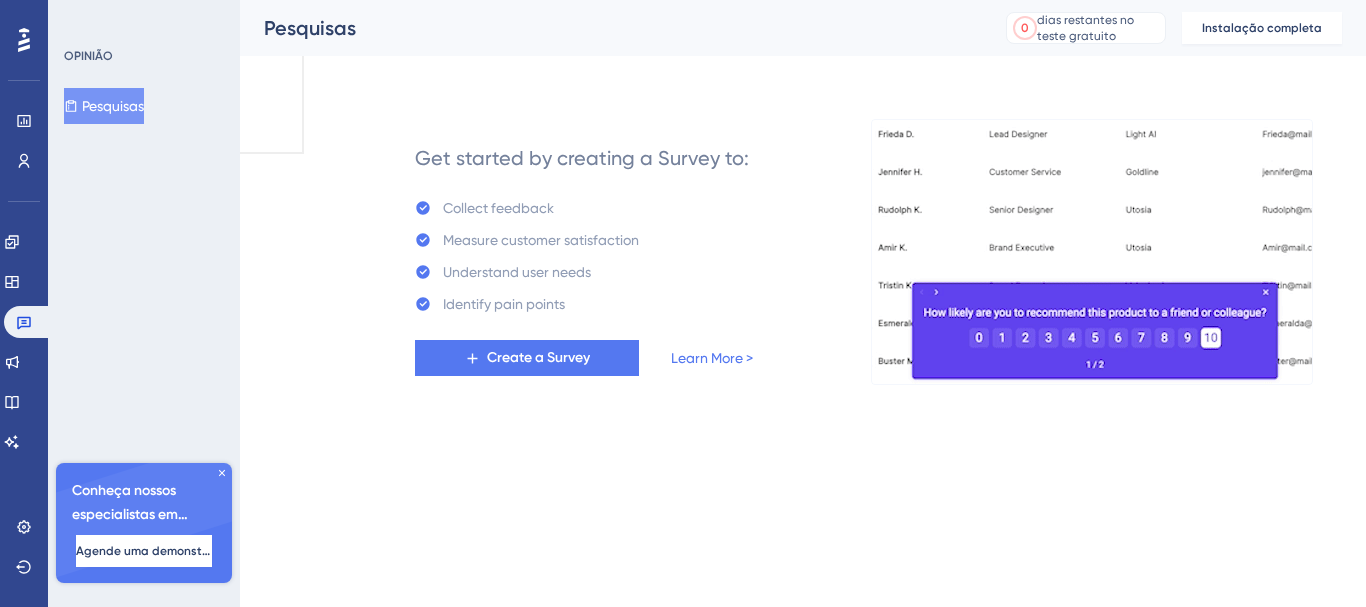 scroll, scrollTop: 0, scrollLeft: 0, axis: both 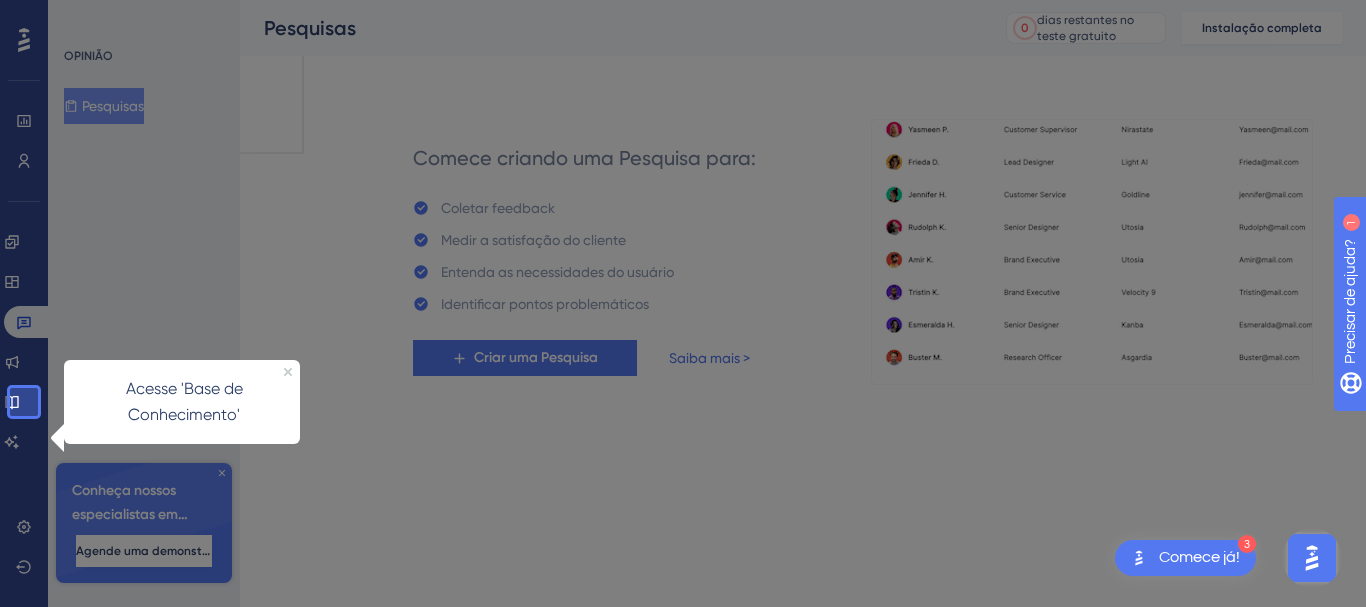 click at bounding box center (702, 303) 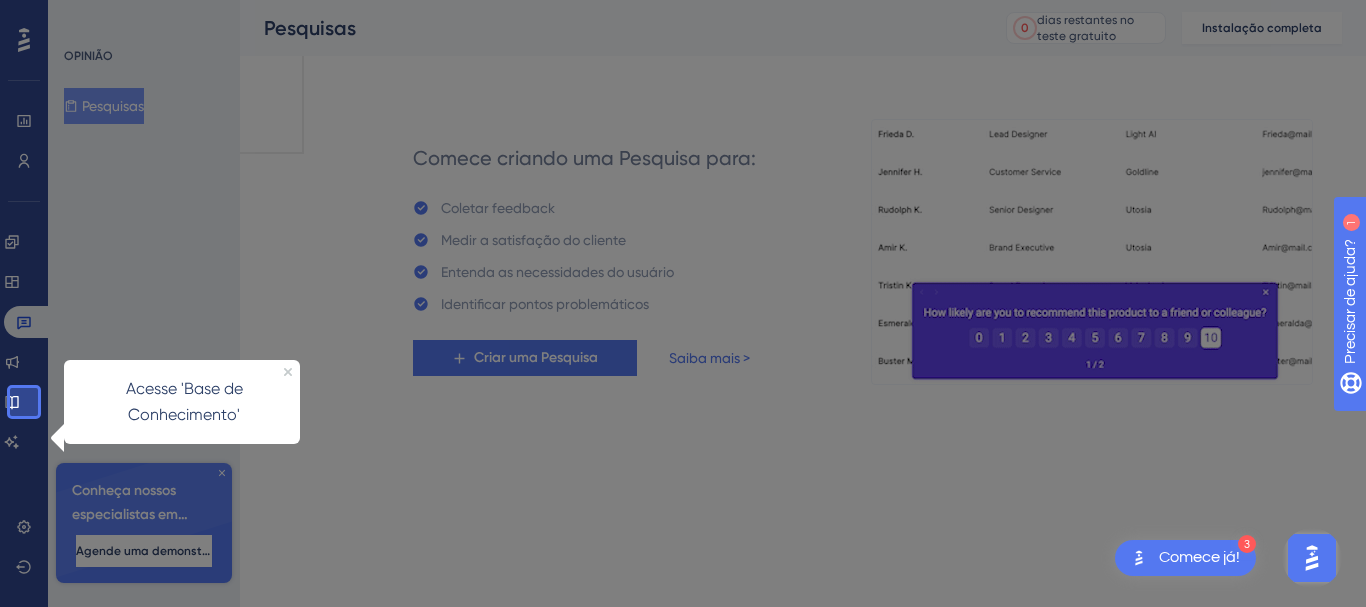 click at bounding box center (702, 303) 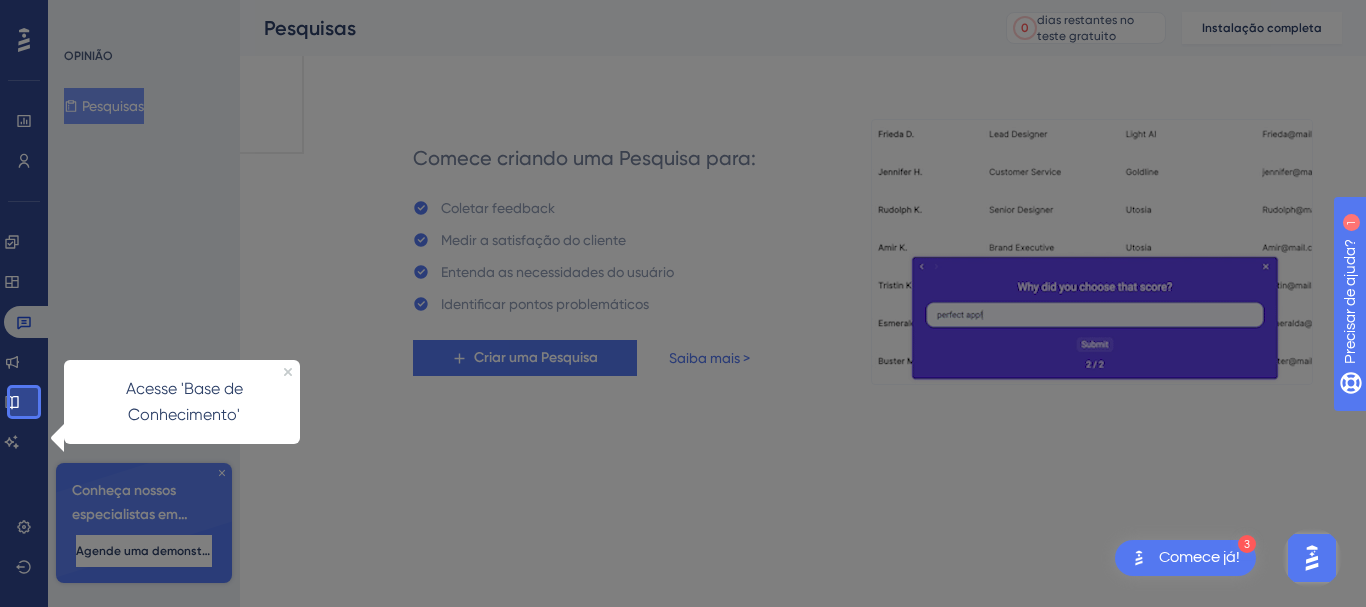 click at bounding box center [702, 303] 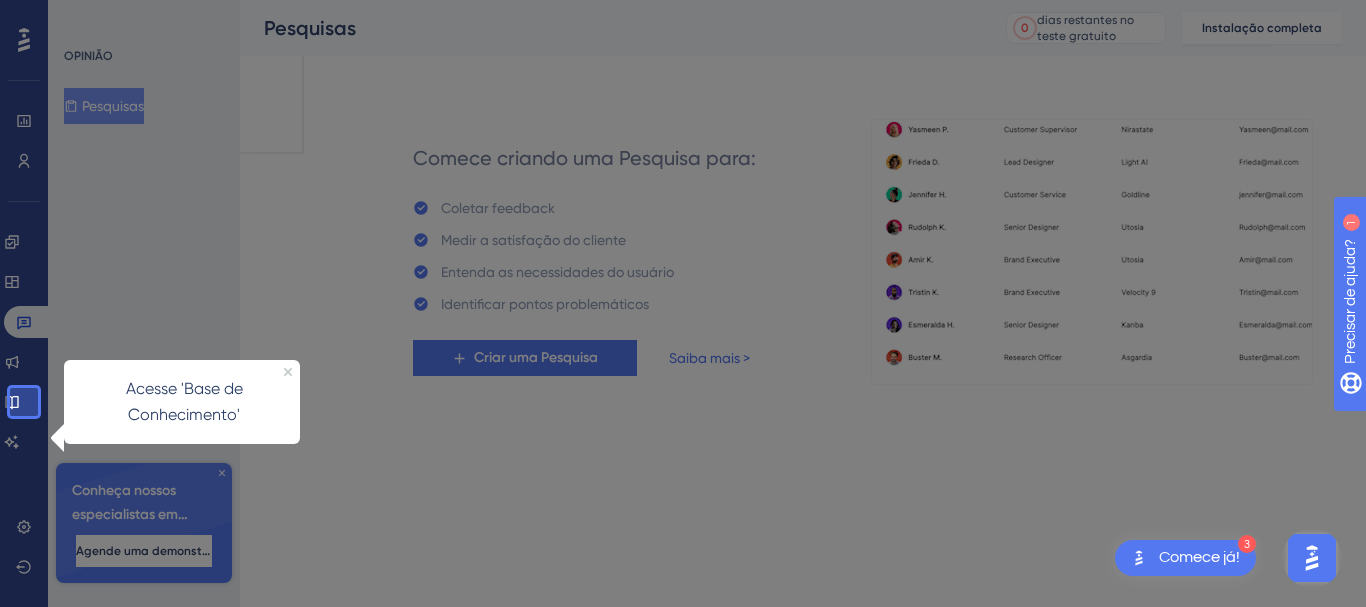 click on "Acesse 'Base de Conhecimento'" at bounding box center [186, 401] 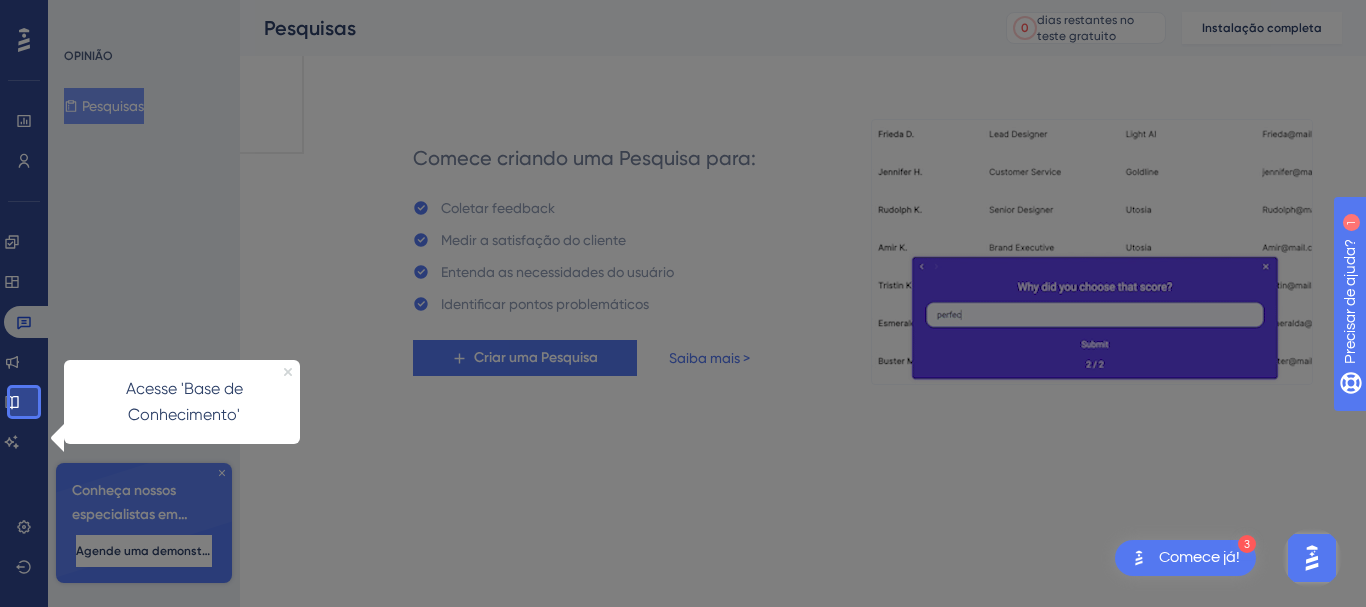 click 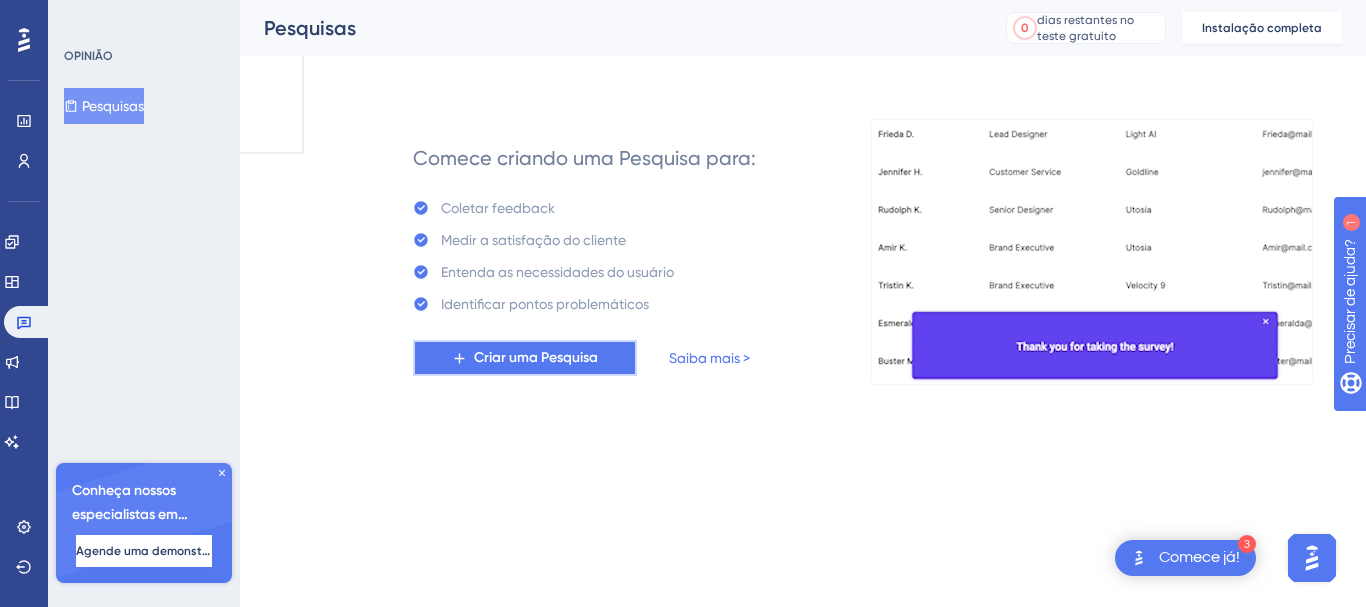 type 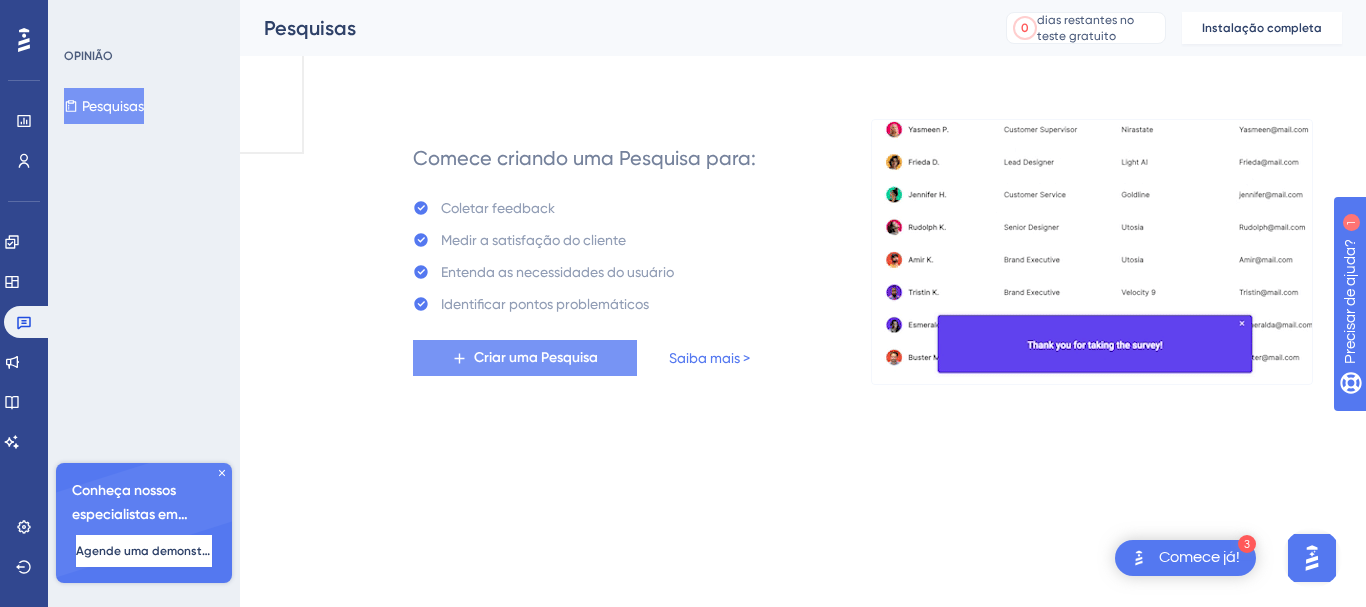 click on "Criar uma Pesquisa" at bounding box center [536, 357] 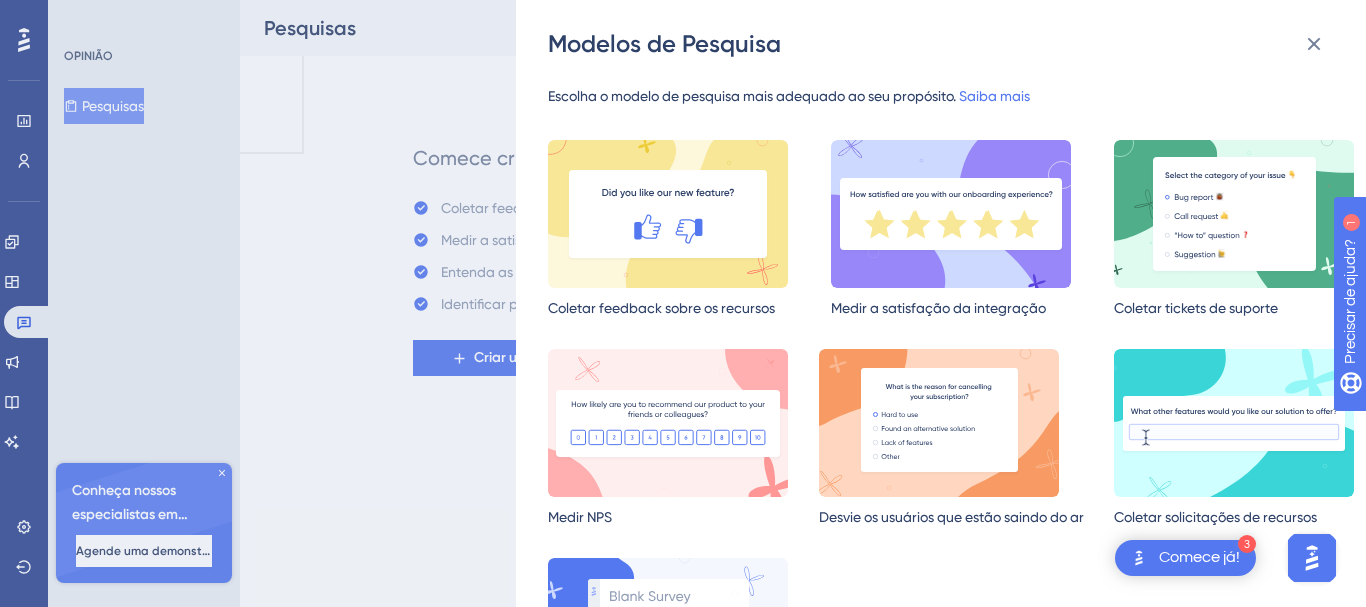 scroll, scrollTop: 160, scrollLeft: 0, axis: vertical 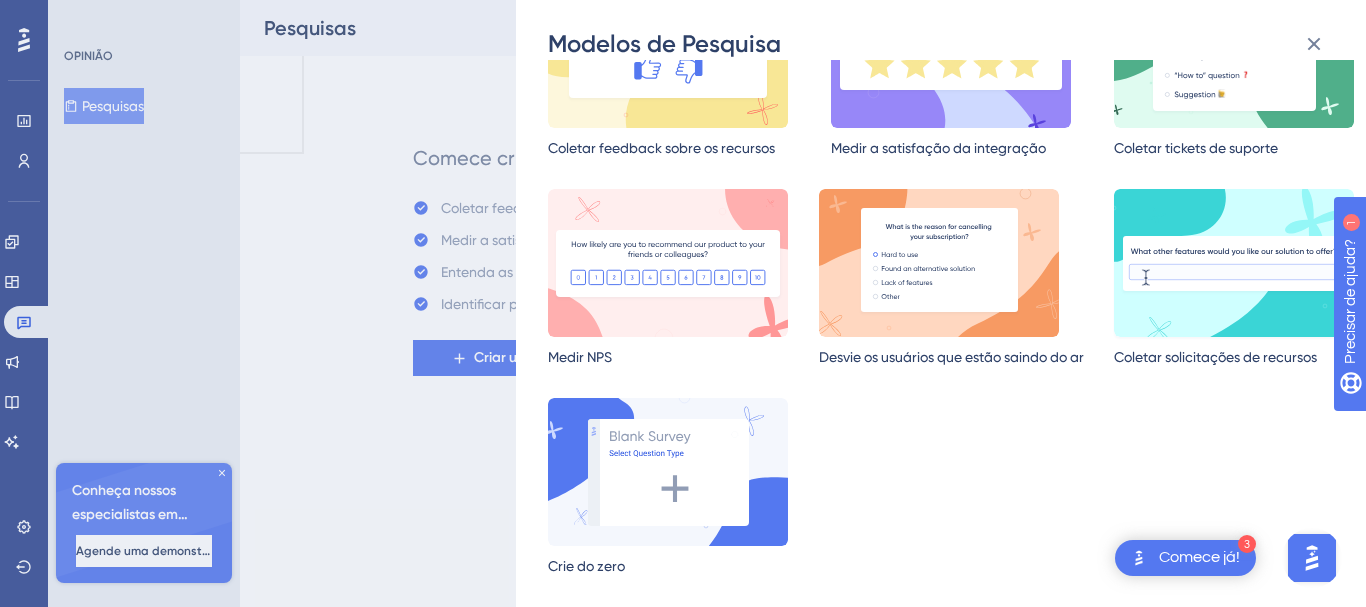 click at bounding box center [1234, 263] 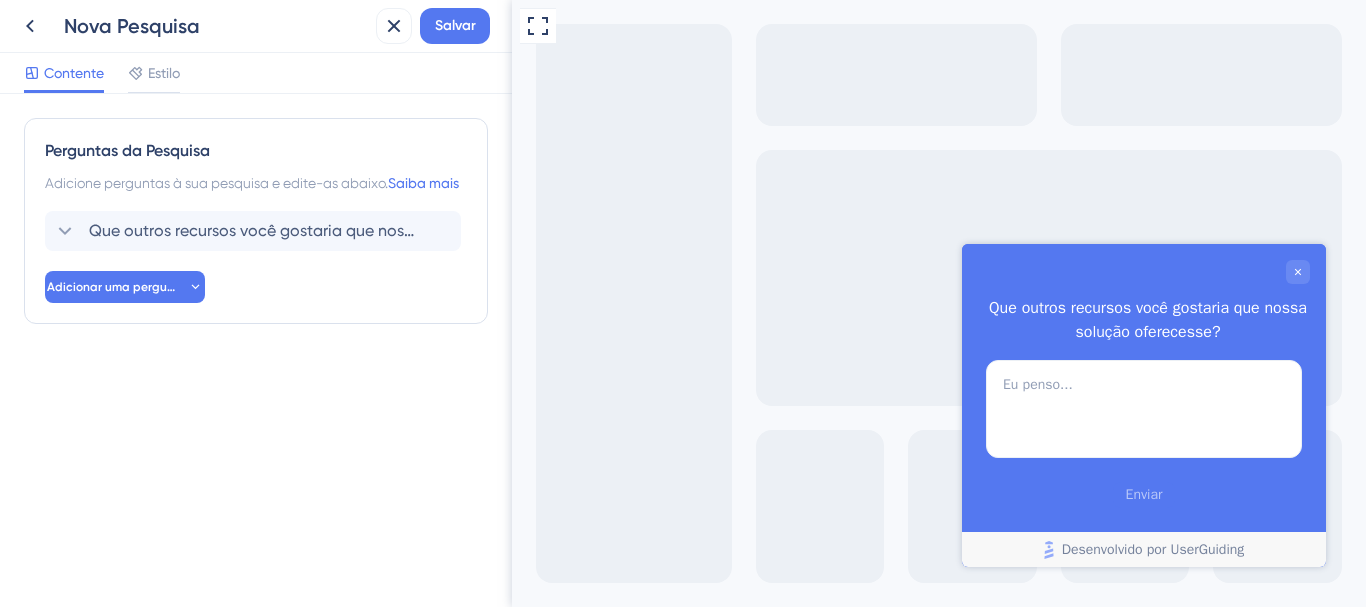 scroll, scrollTop: 0, scrollLeft: 0, axis: both 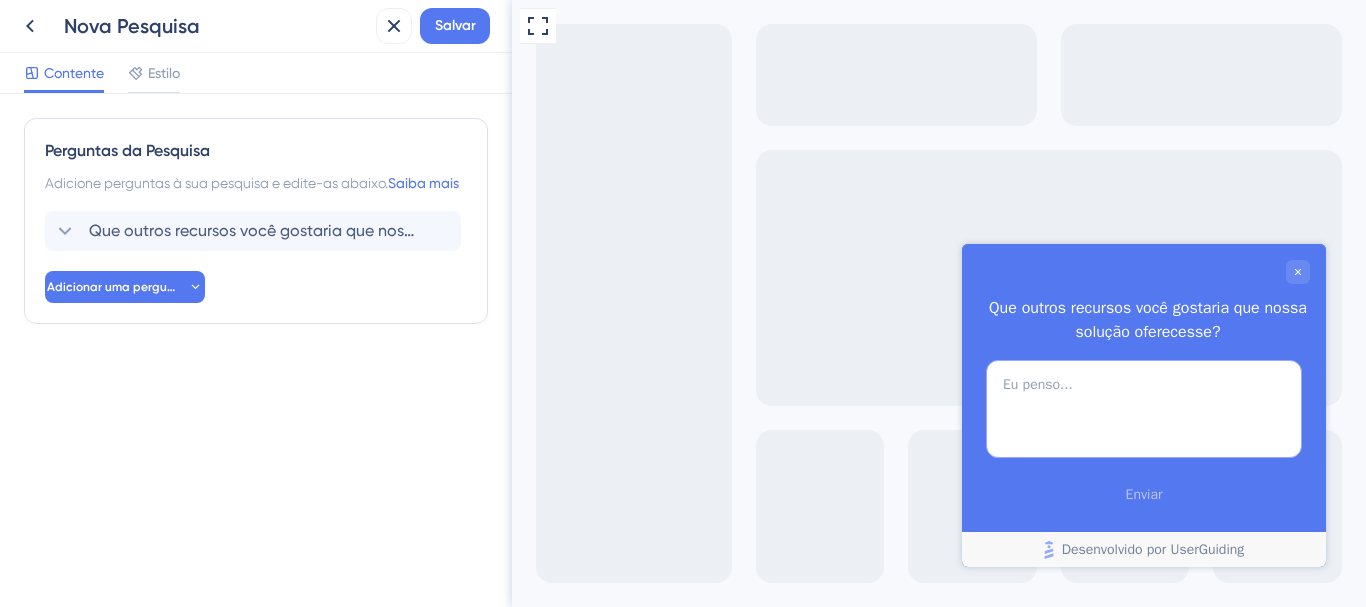click at bounding box center [1144, 409] 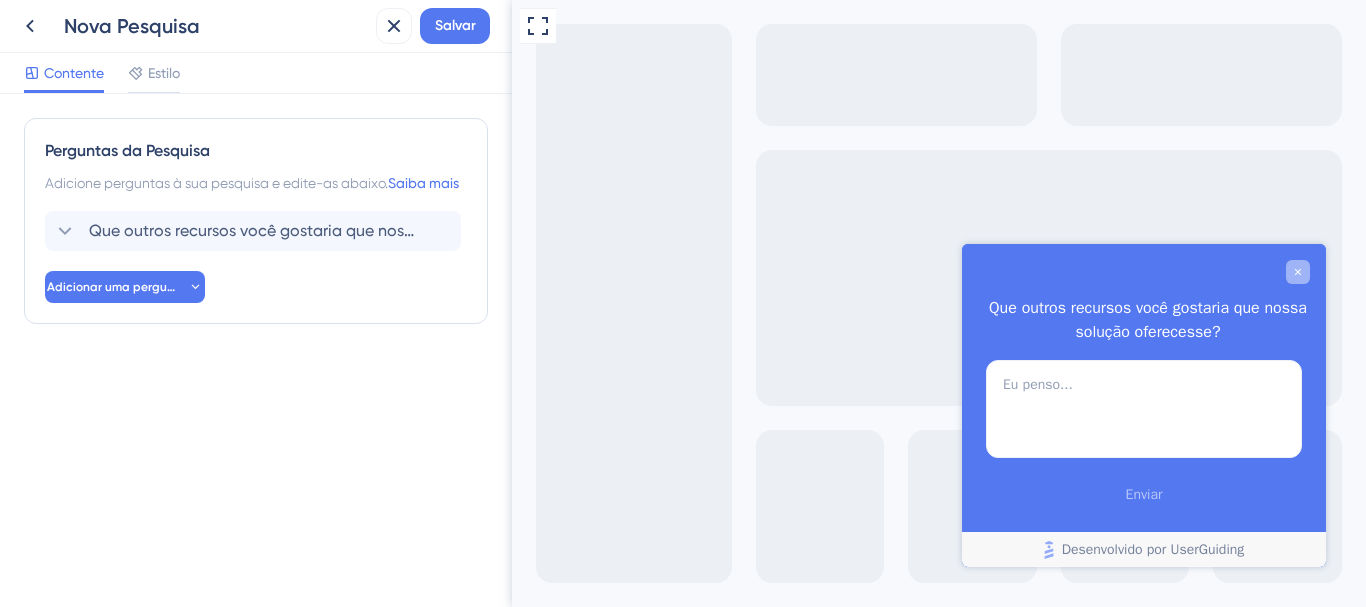 click 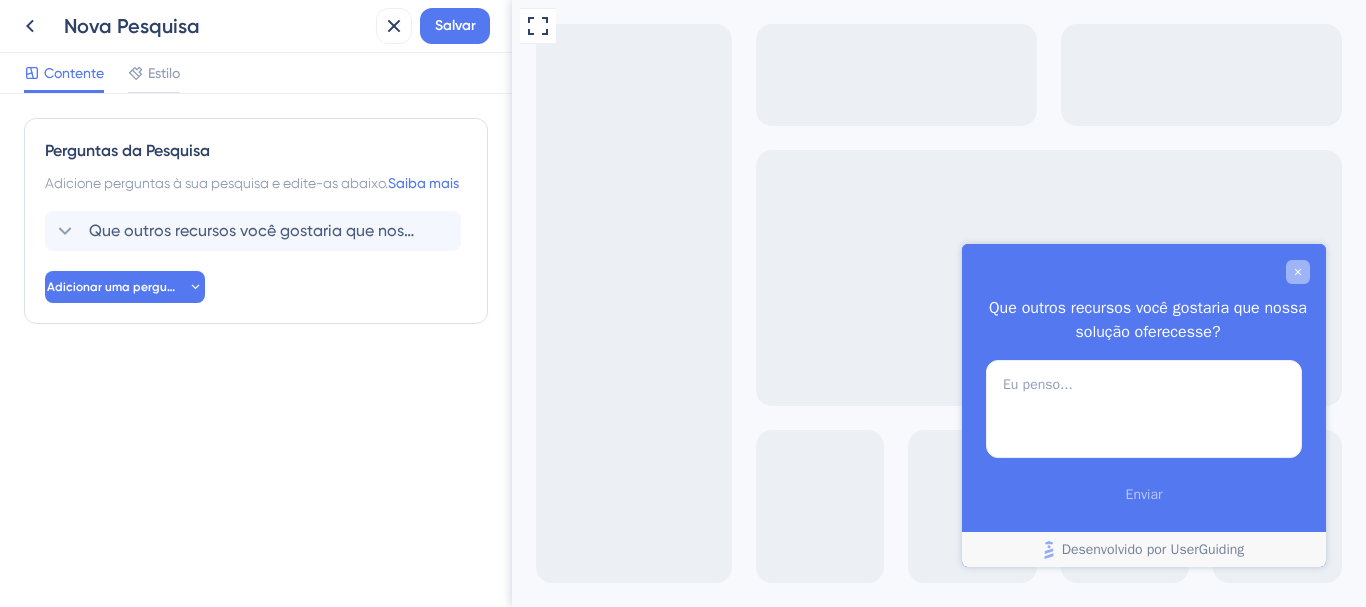 click at bounding box center [1298, 272] 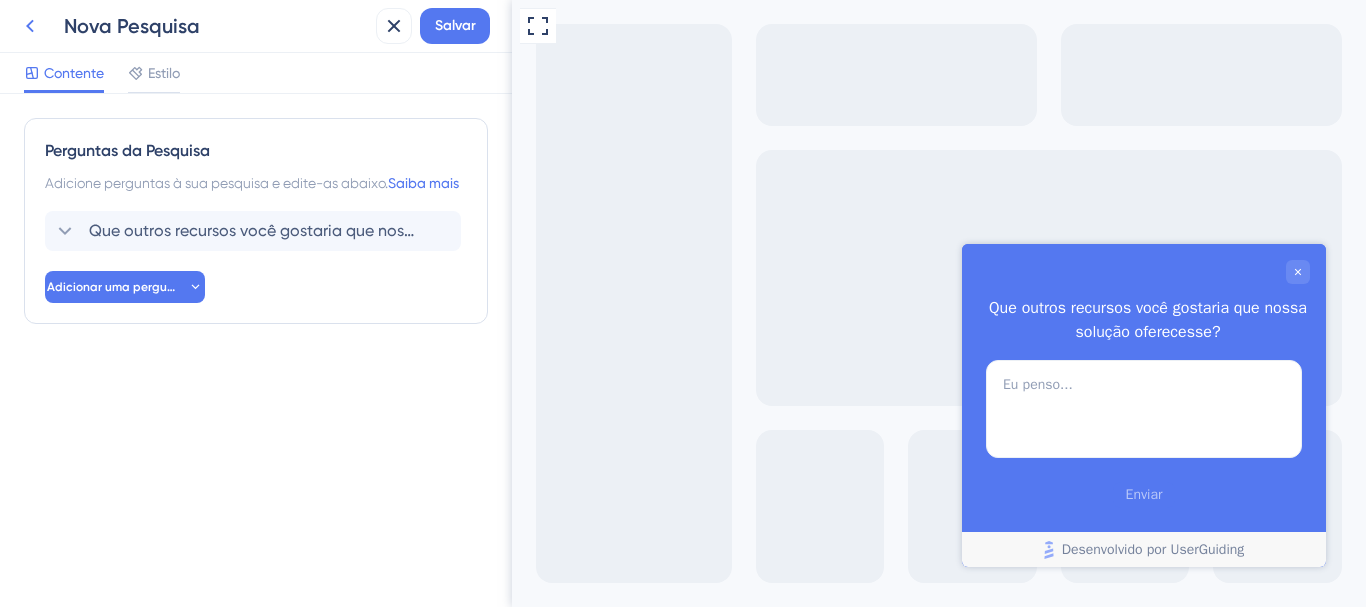 type 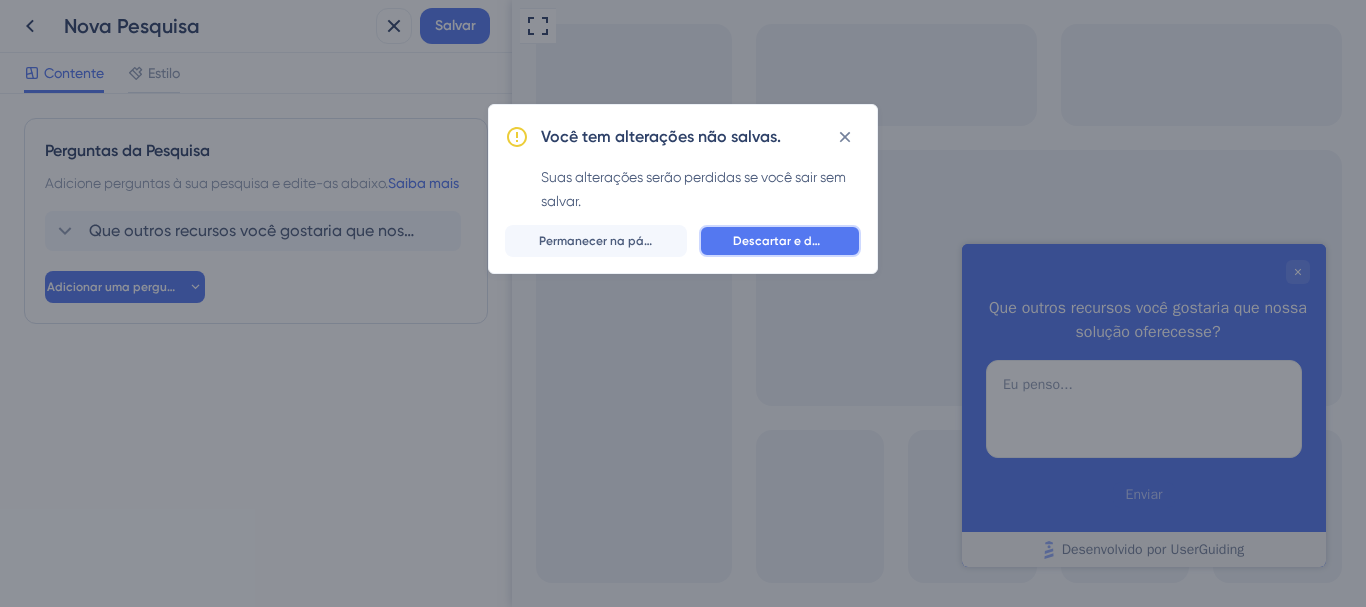 type 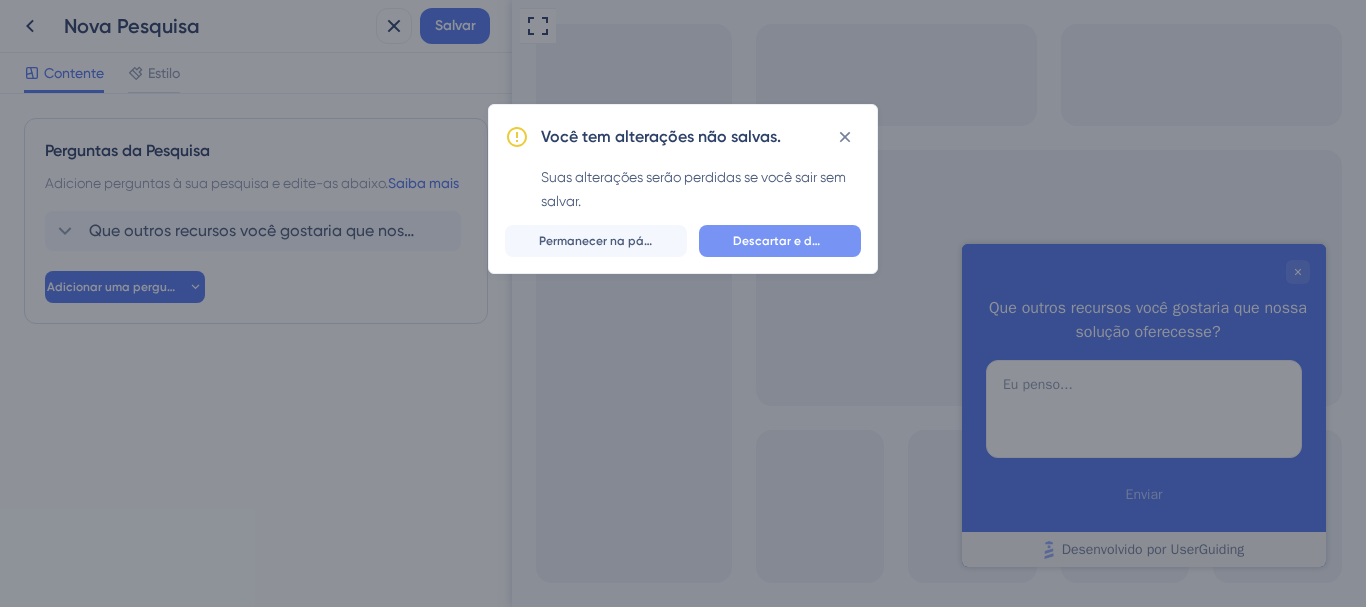 click on "Descartar e deixar" at bounding box center (780, 241) 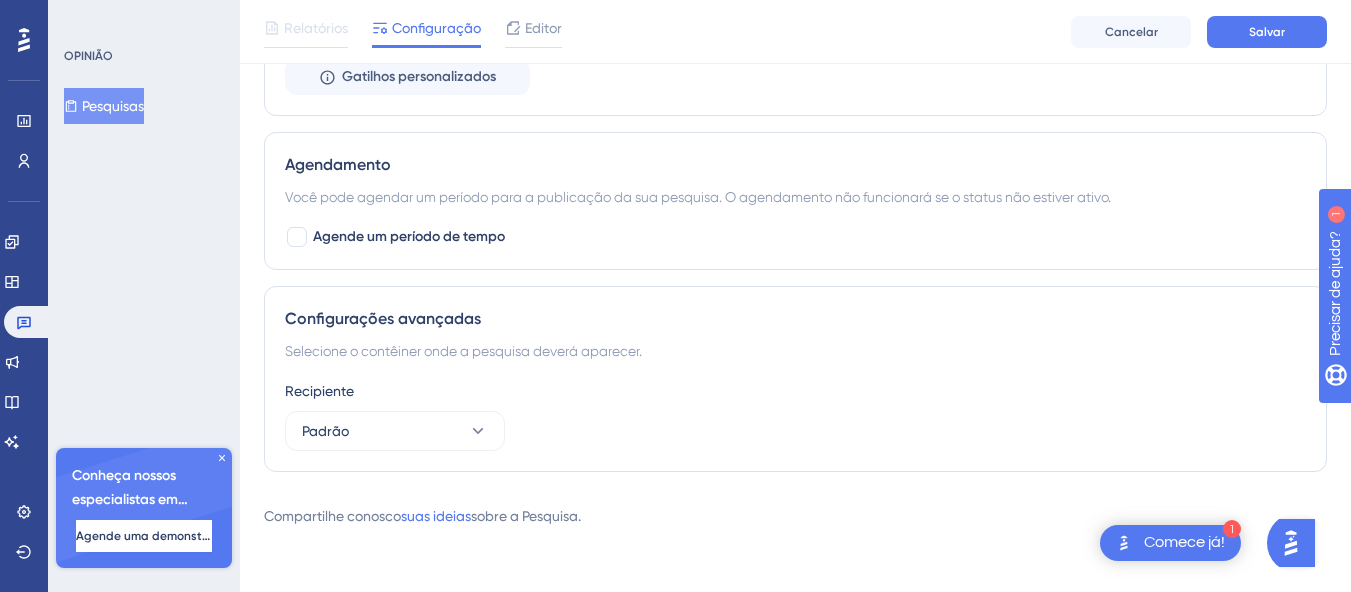 scroll, scrollTop: 0, scrollLeft: 0, axis: both 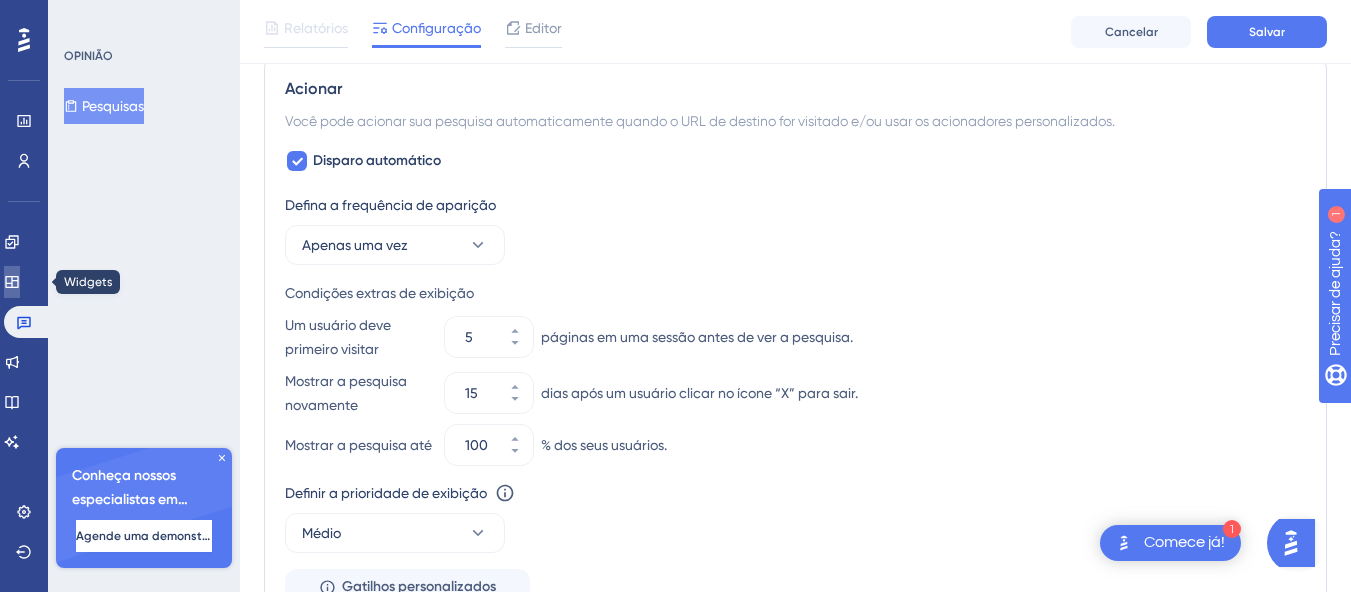 click 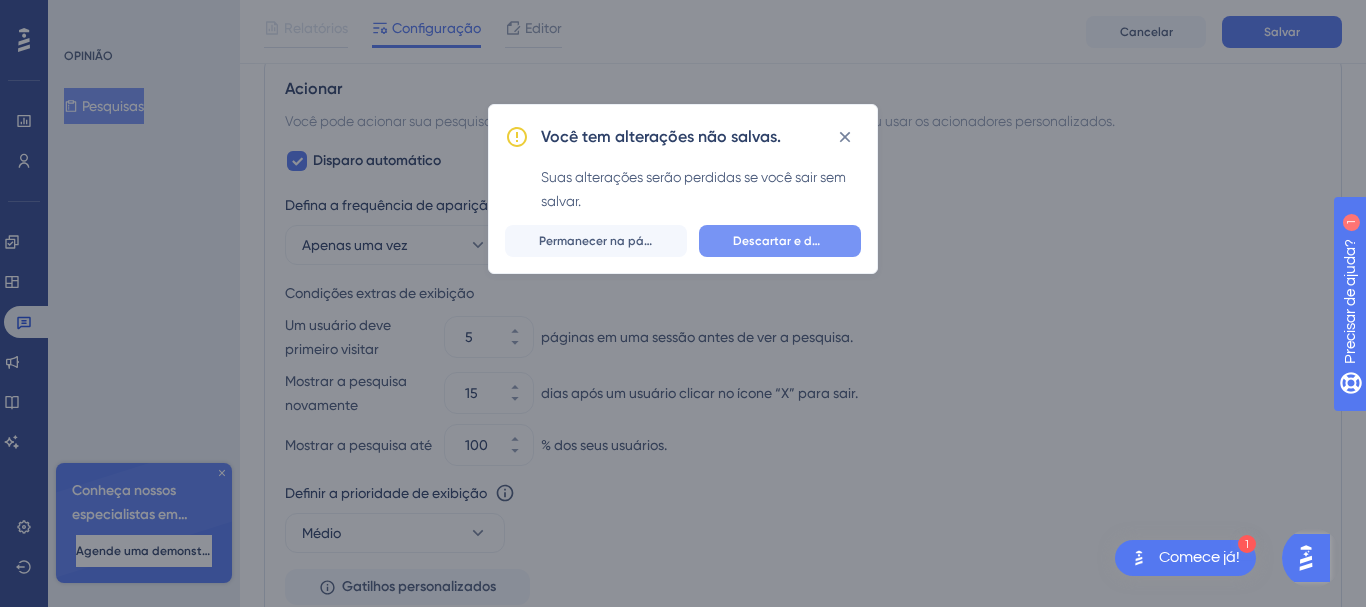 click on "Descartar e deixar" at bounding box center (780, 241) 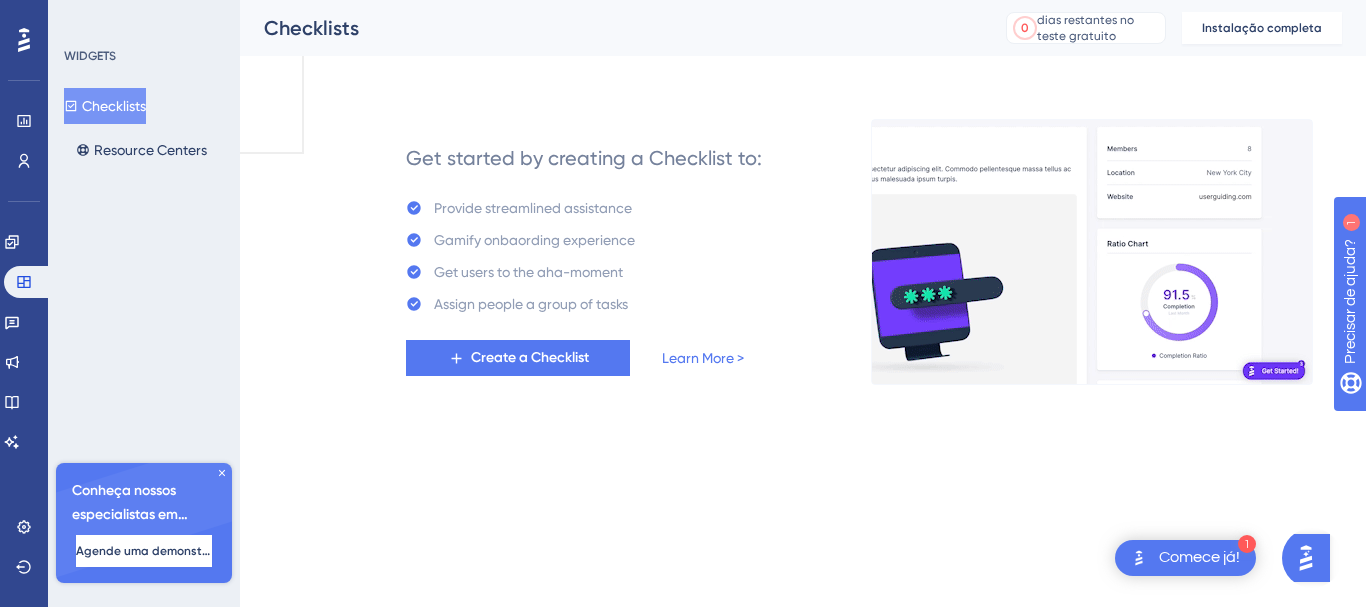 scroll, scrollTop: 0, scrollLeft: 0, axis: both 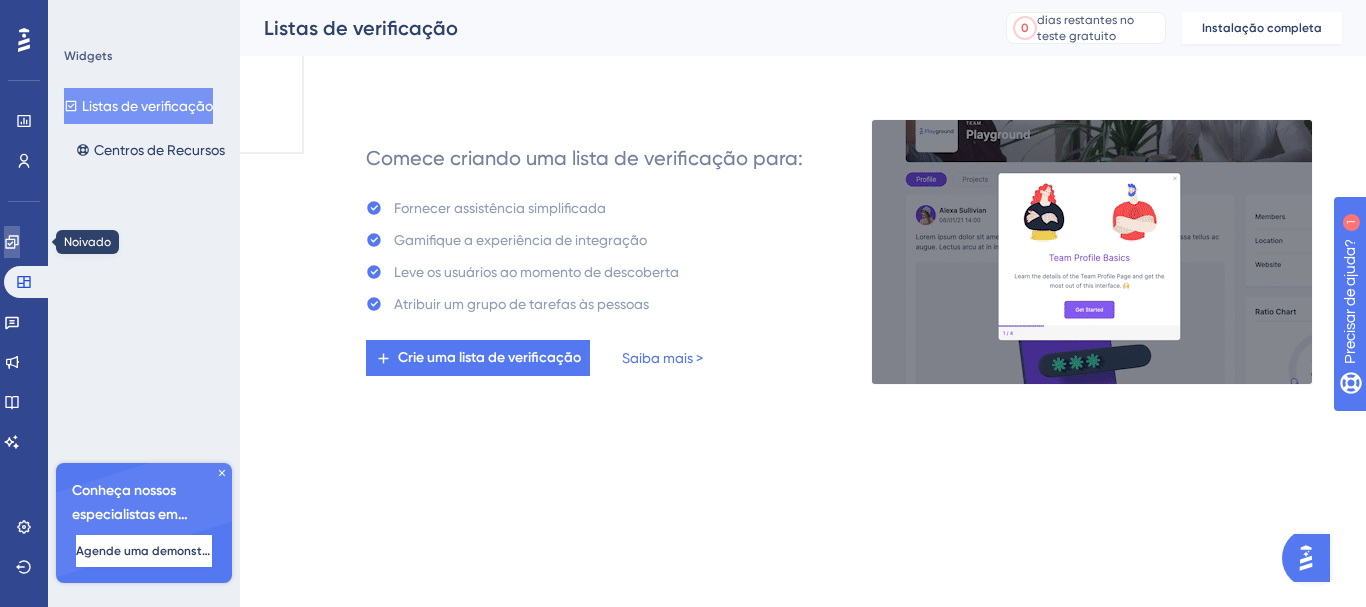 click 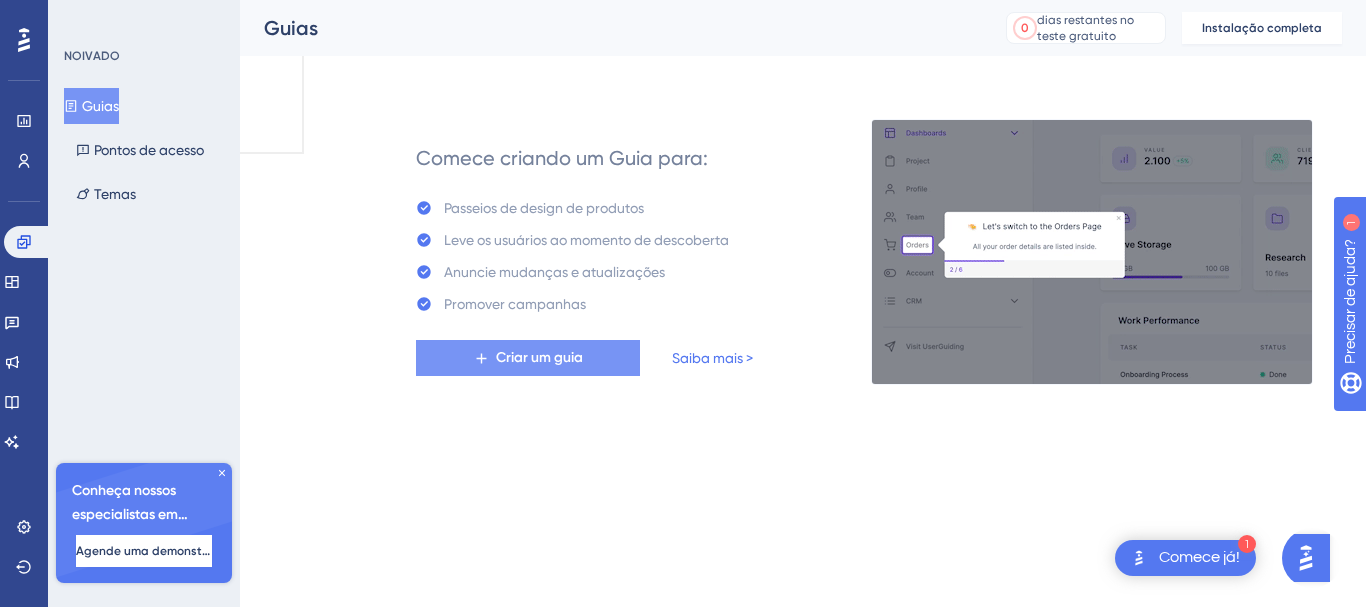 click on "Criar um guia" at bounding box center (528, 358) 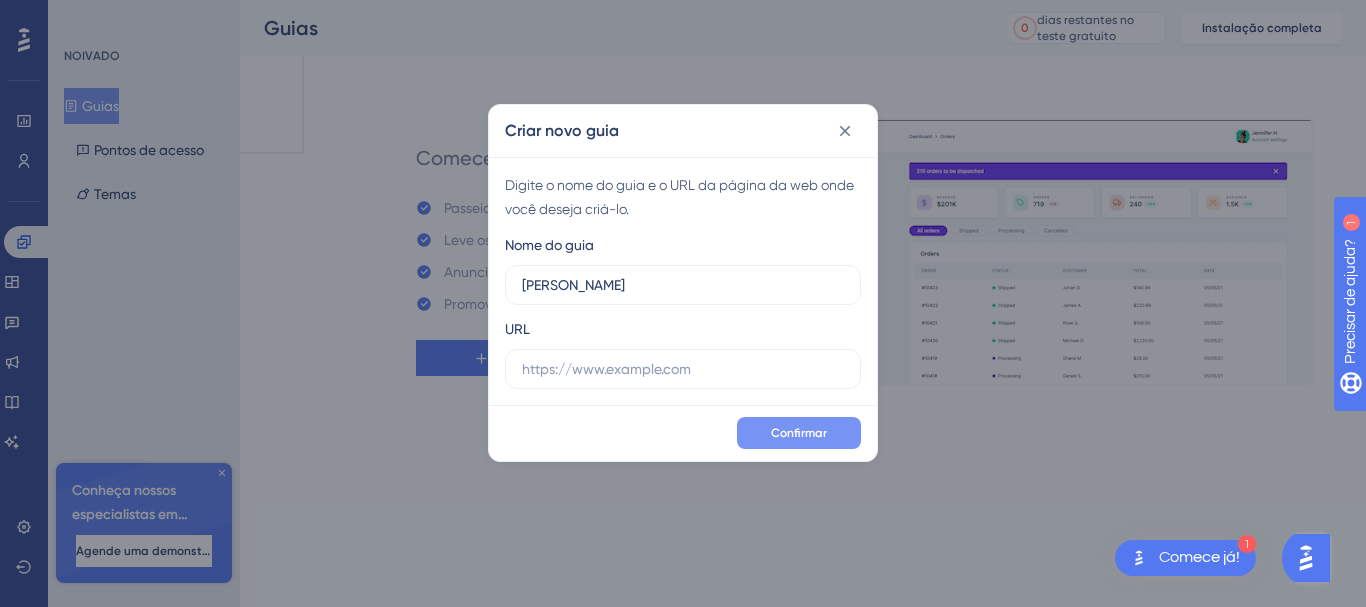 type on "[PERSON_NAME]" 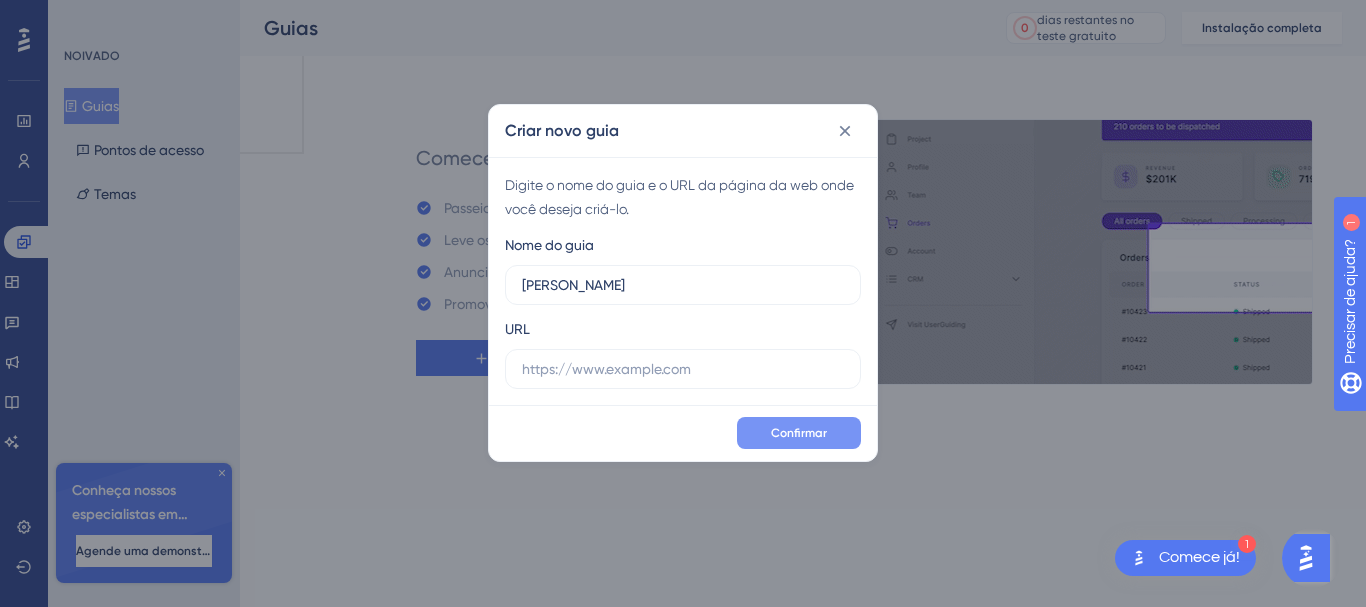 click on "Confirmar" at bounding box center [799, 433] 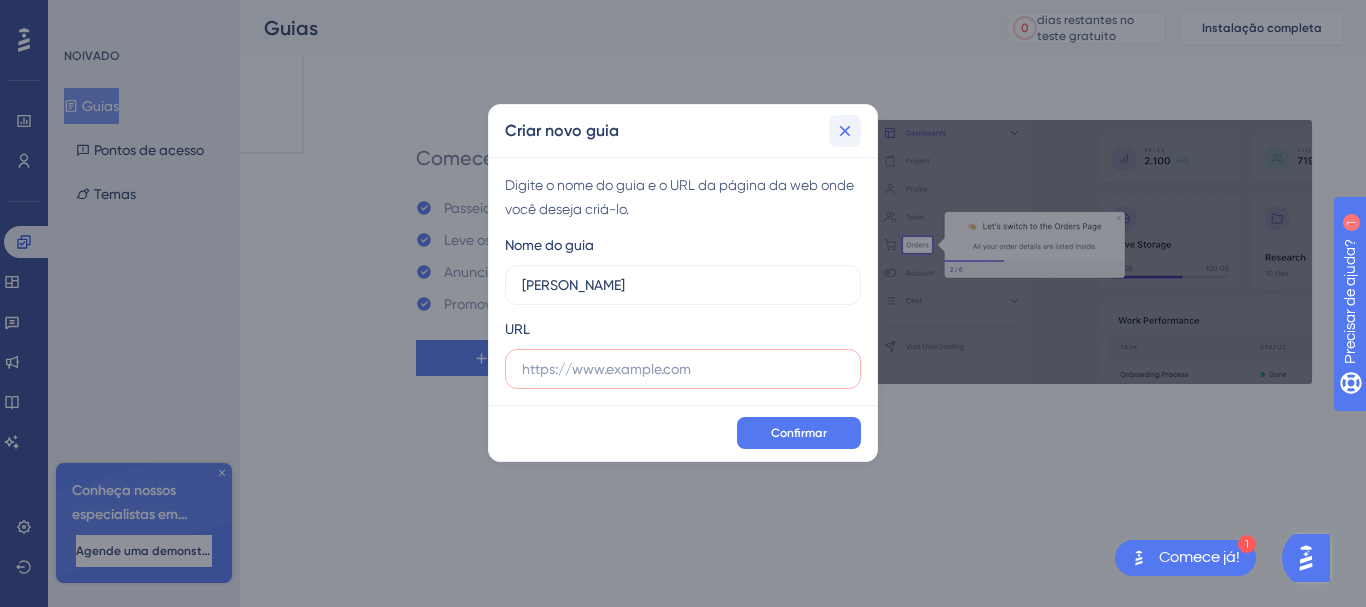 click at bounding box center [845, 131] 